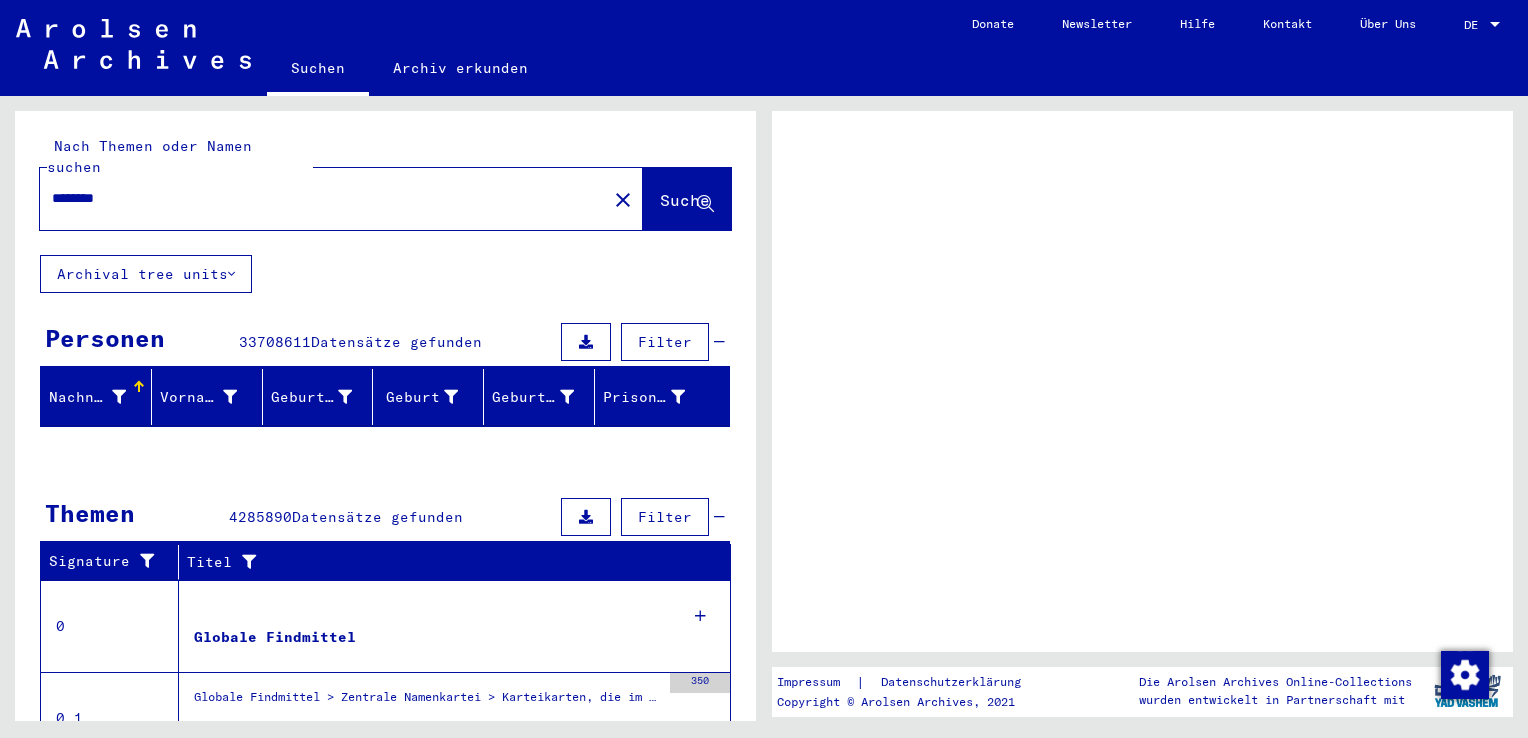 scroll, scrollTop: 0, scrollLeft: 0, axis: both 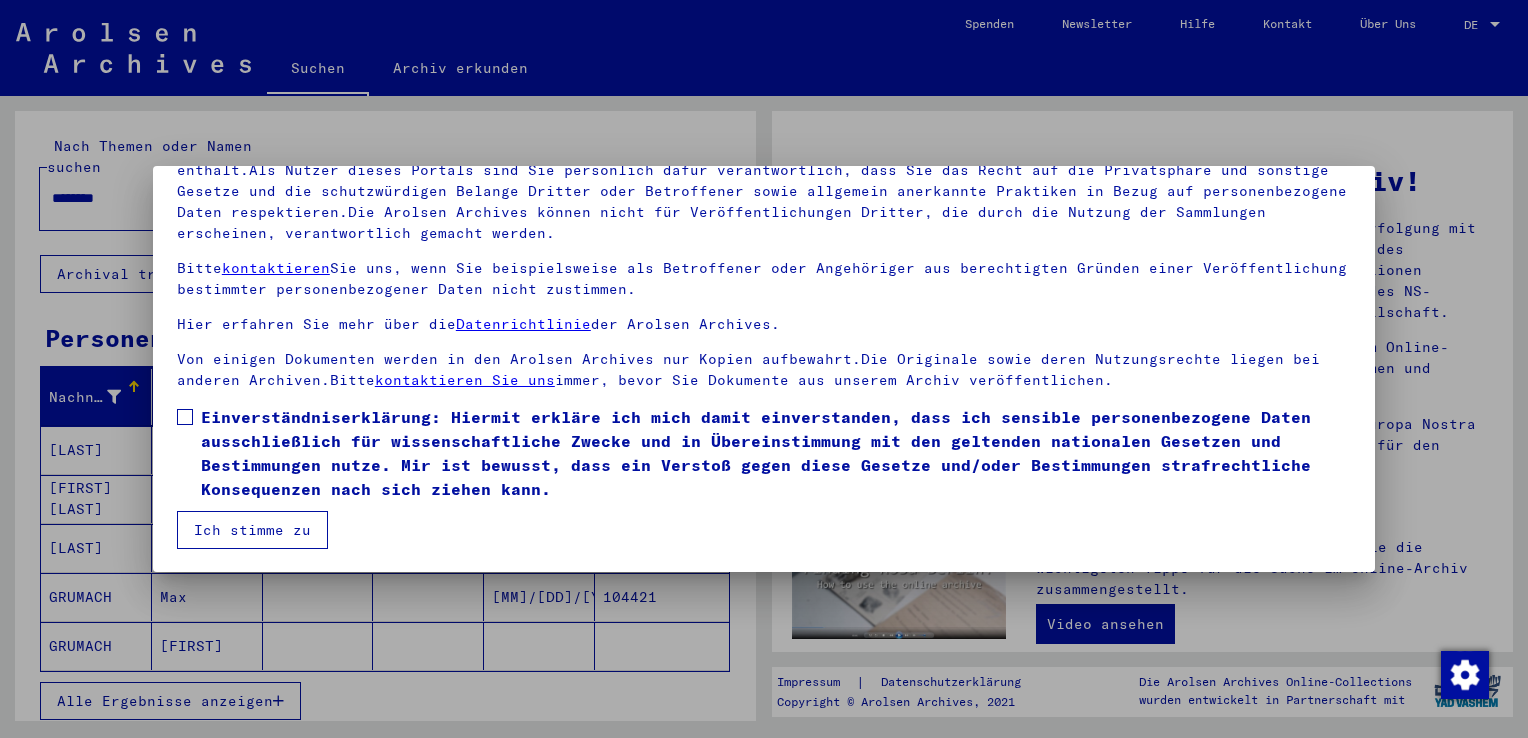 click at bounding box center [185, 417] 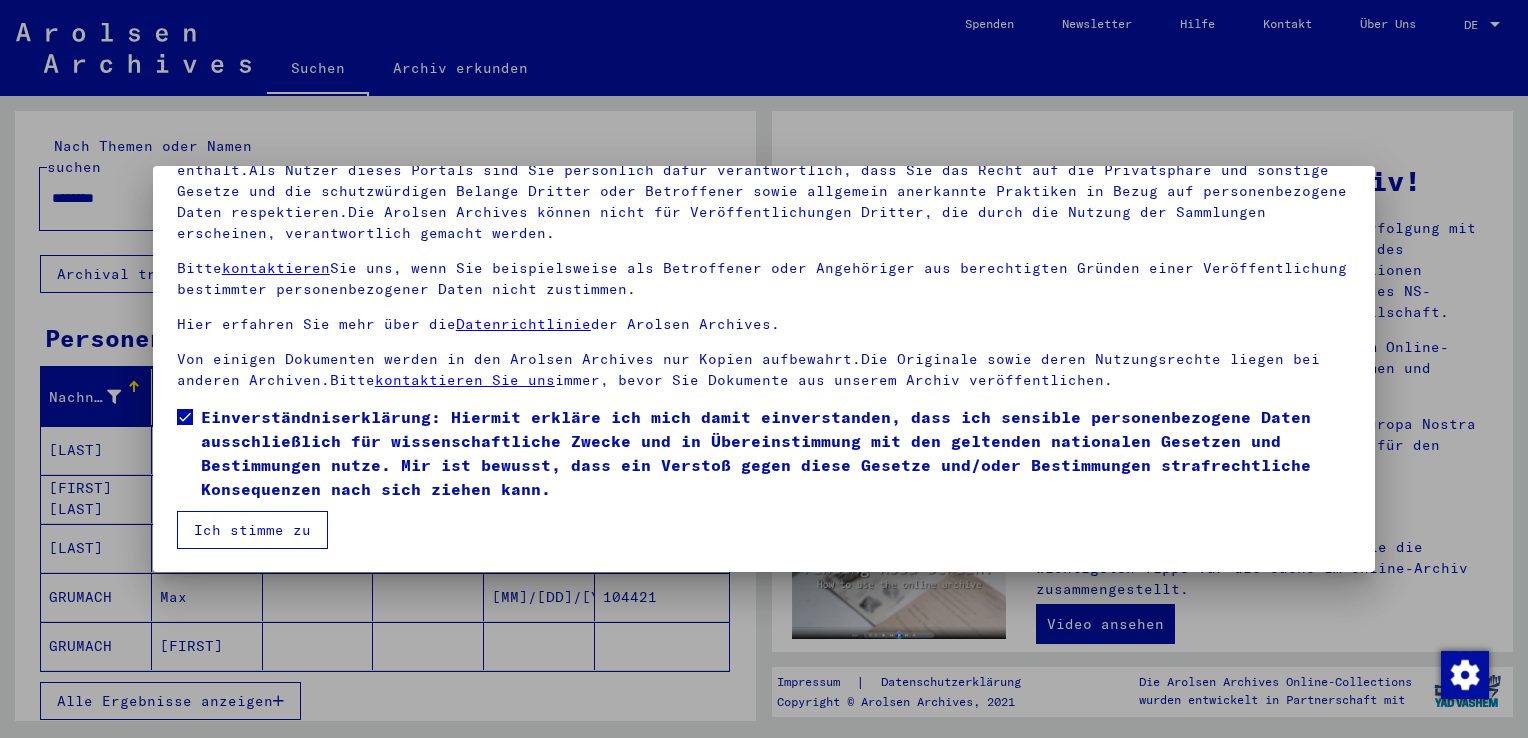 click on "Ich stimme zu" at bounding box center [252, 530] 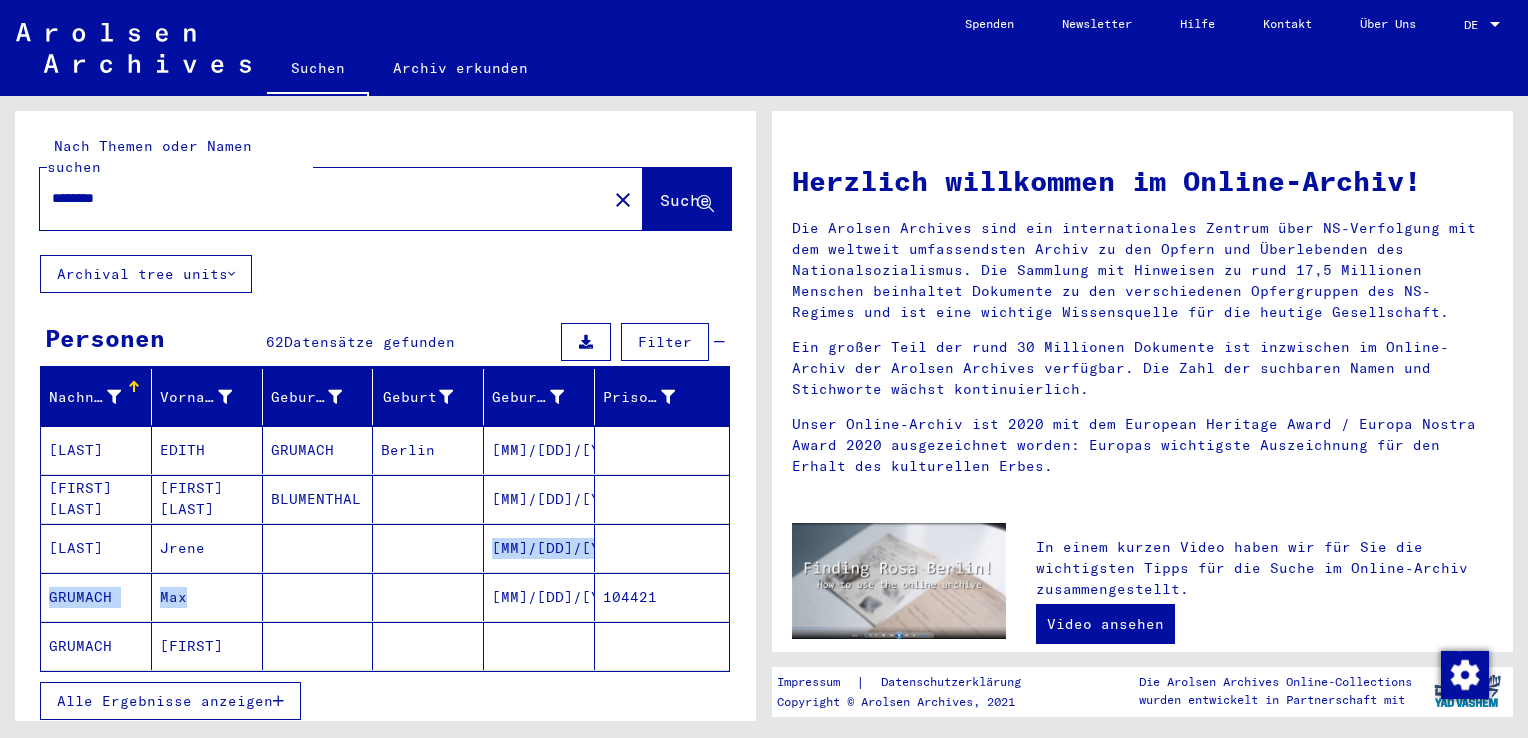 drag, startPoint x: 302, startPoint y: 584, endPoint x: 301, endPoint y: 536, distance: 48.010414 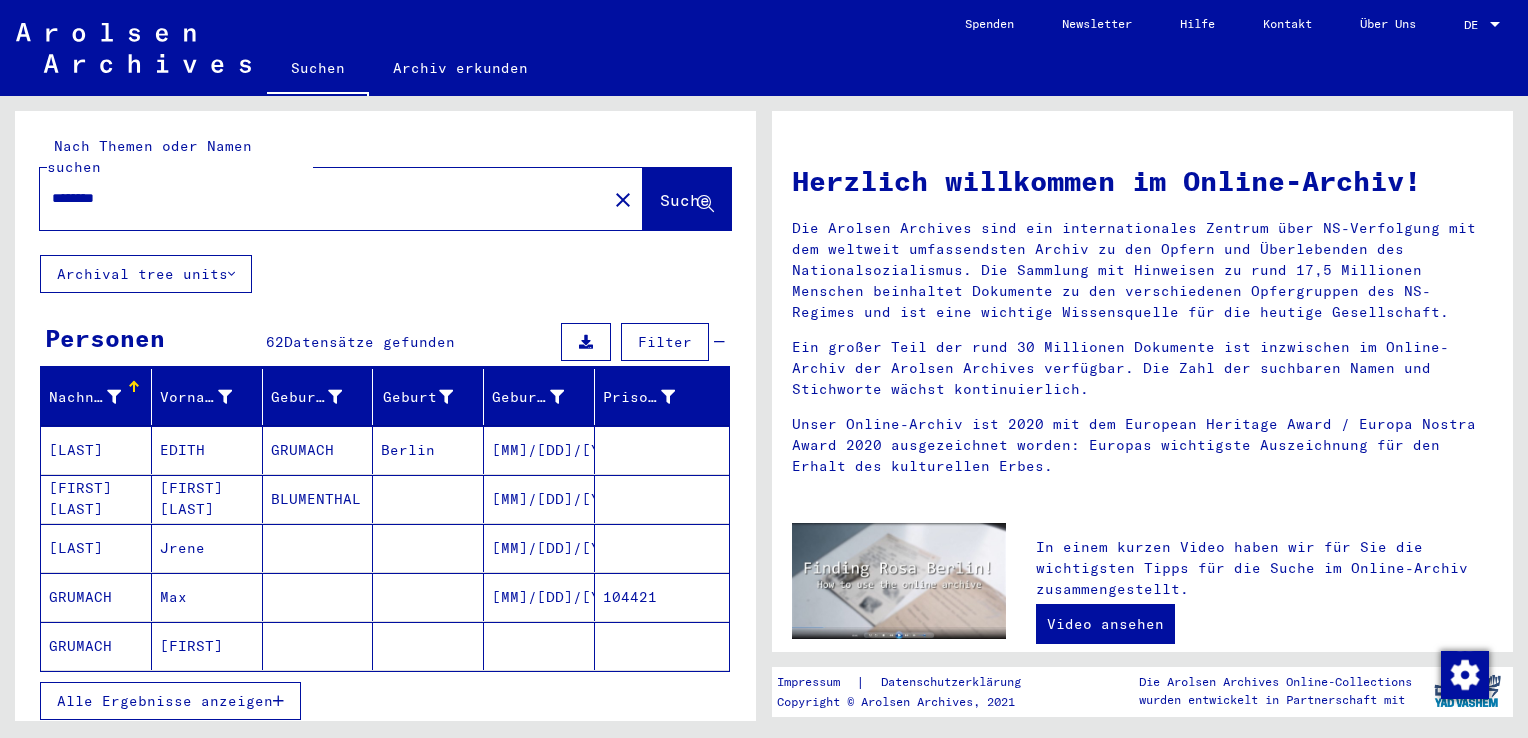 drag, startPoint x: 301, startPoint y: 536, endPoint x: 370, endPoint y: 666, distance: 147.17676 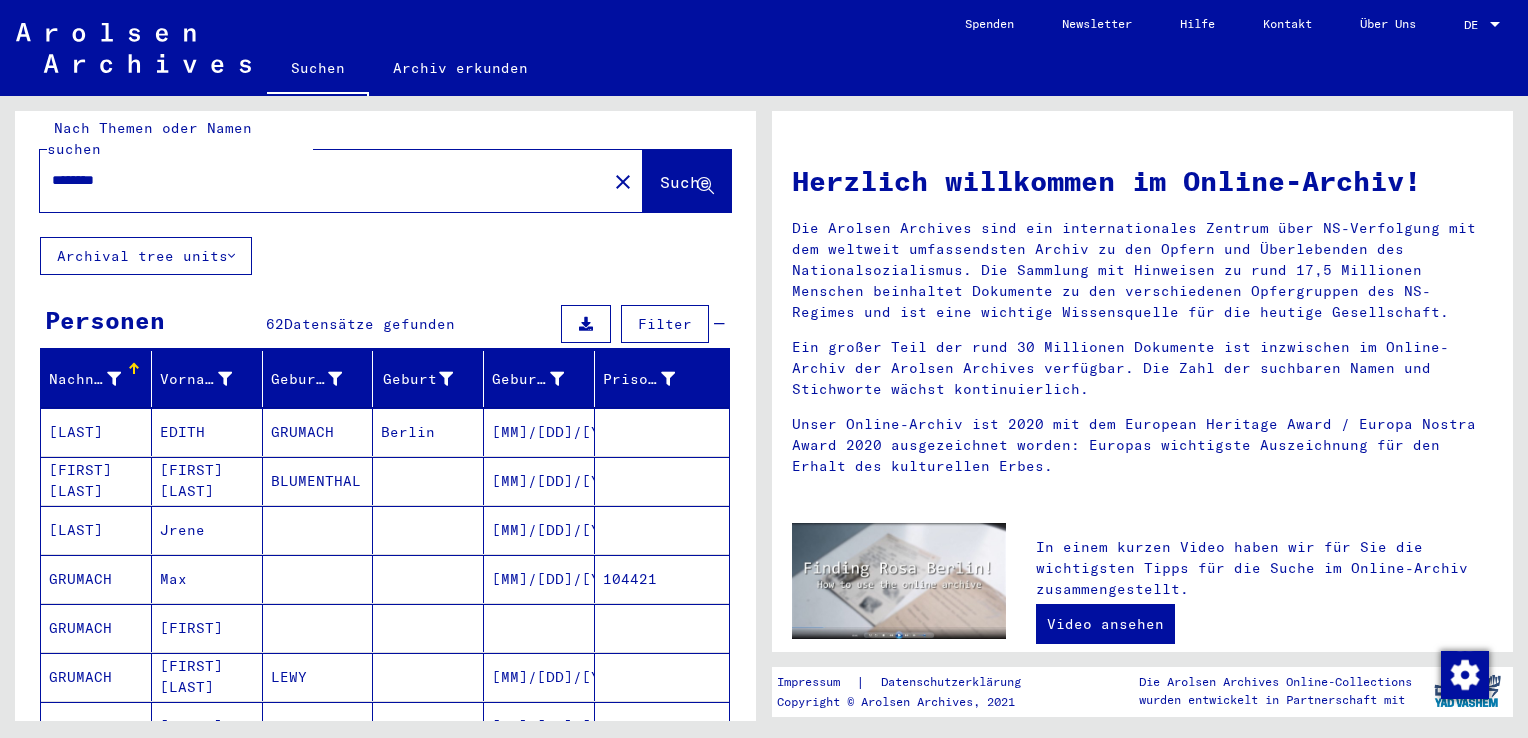 scroll, scrollTop: 0, scrollLeft: 0, axis: both 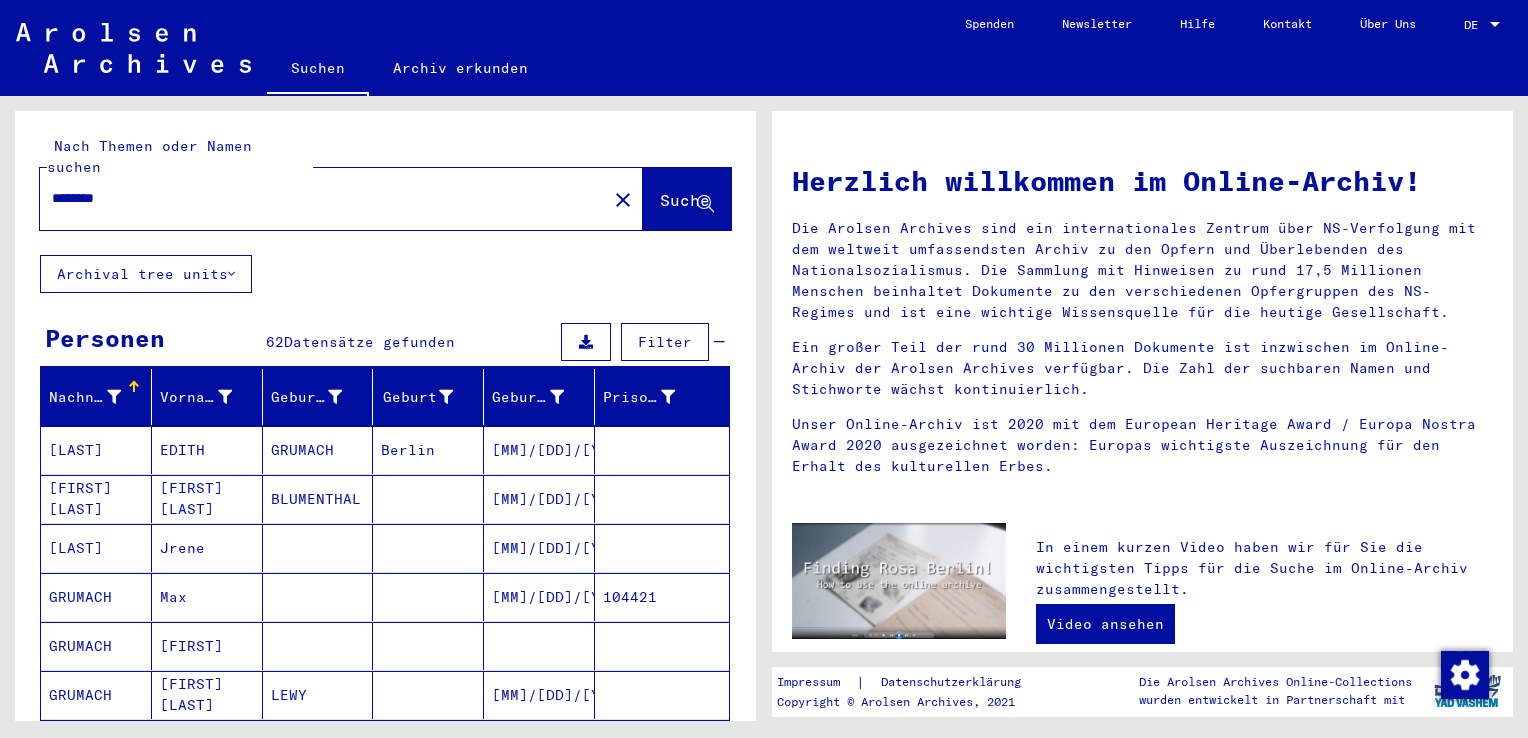 click on "********" at bounding box center (317, 198) 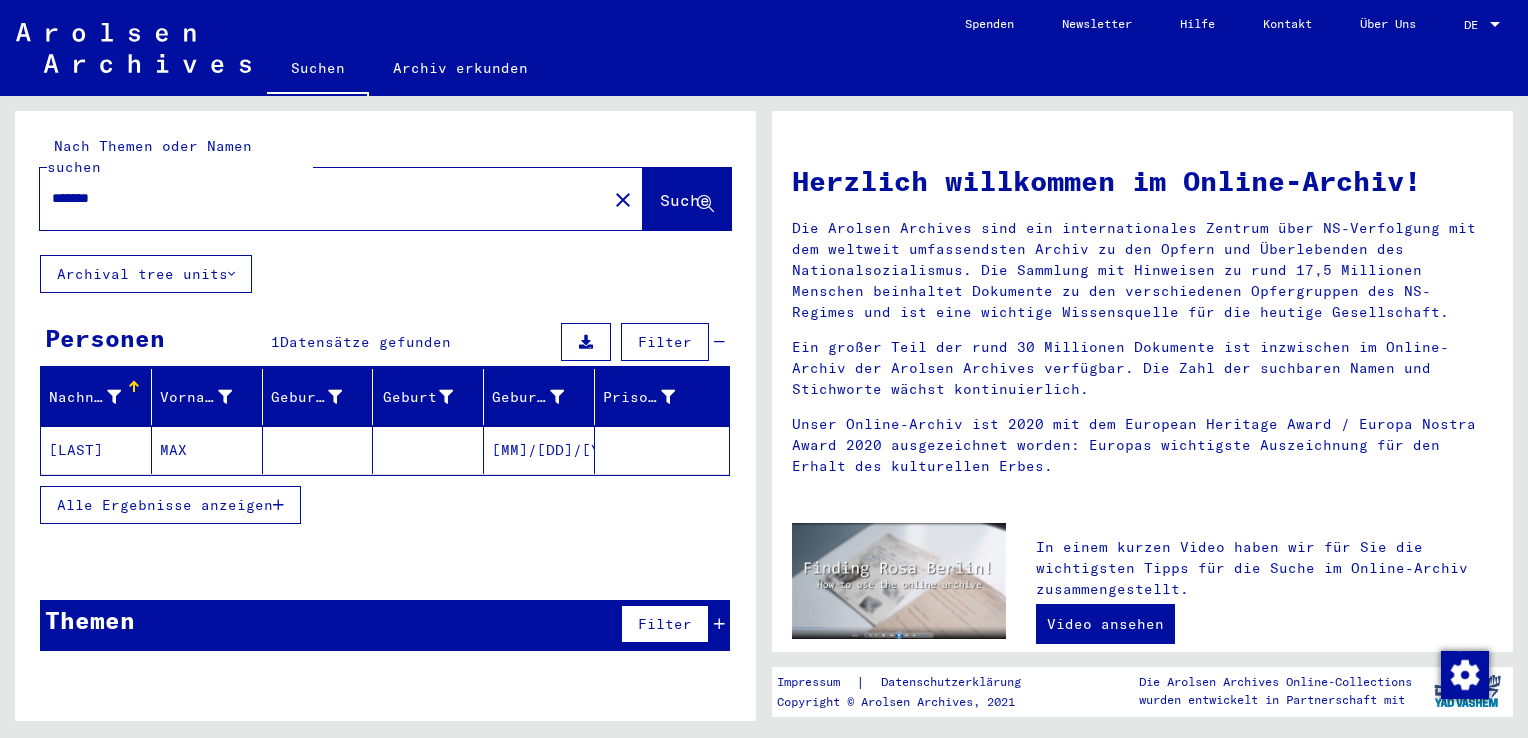 type on "*******" 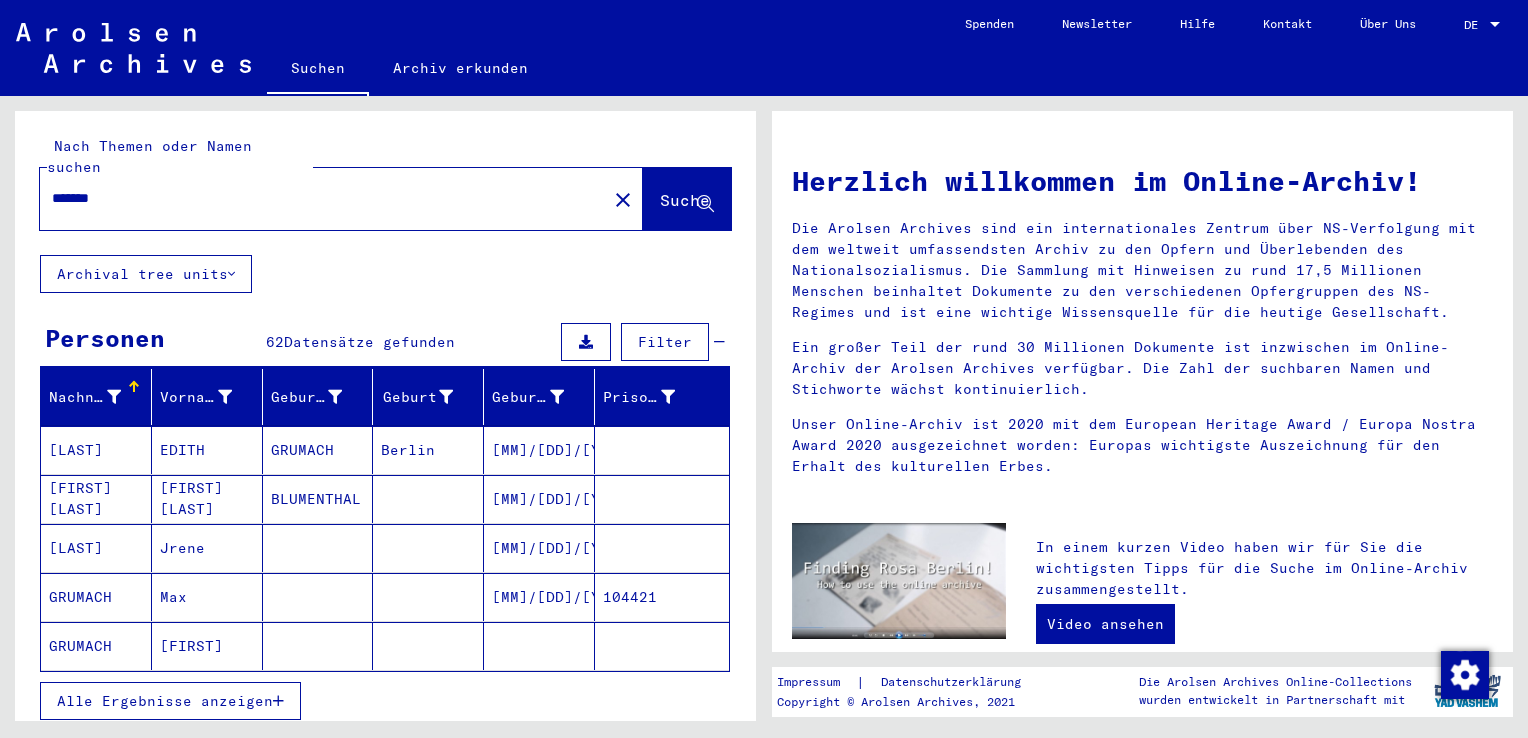 click on "[LAST]" at bounding box center (96, 499) 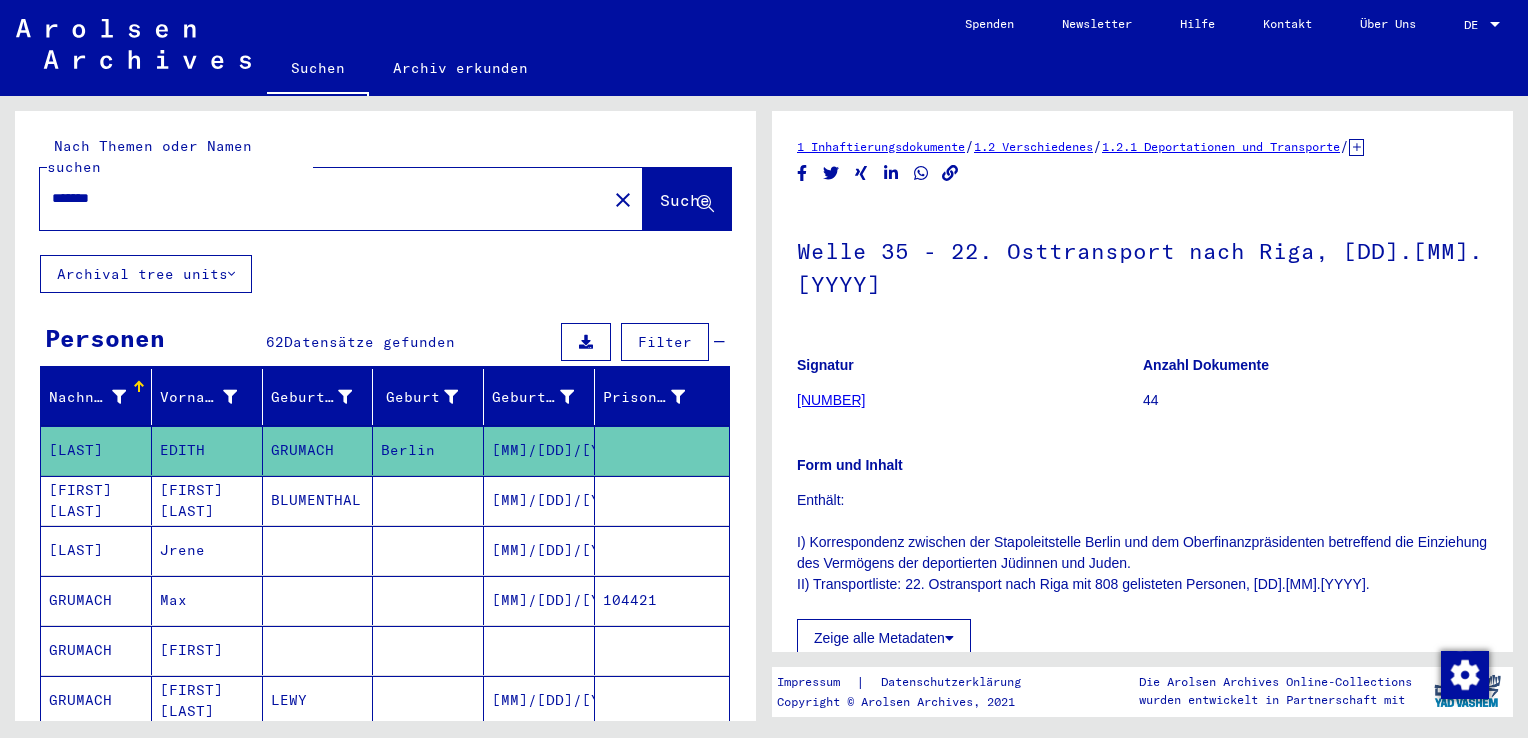 scroll, scrollTop: 0, scrollLeft: 0, axis: both 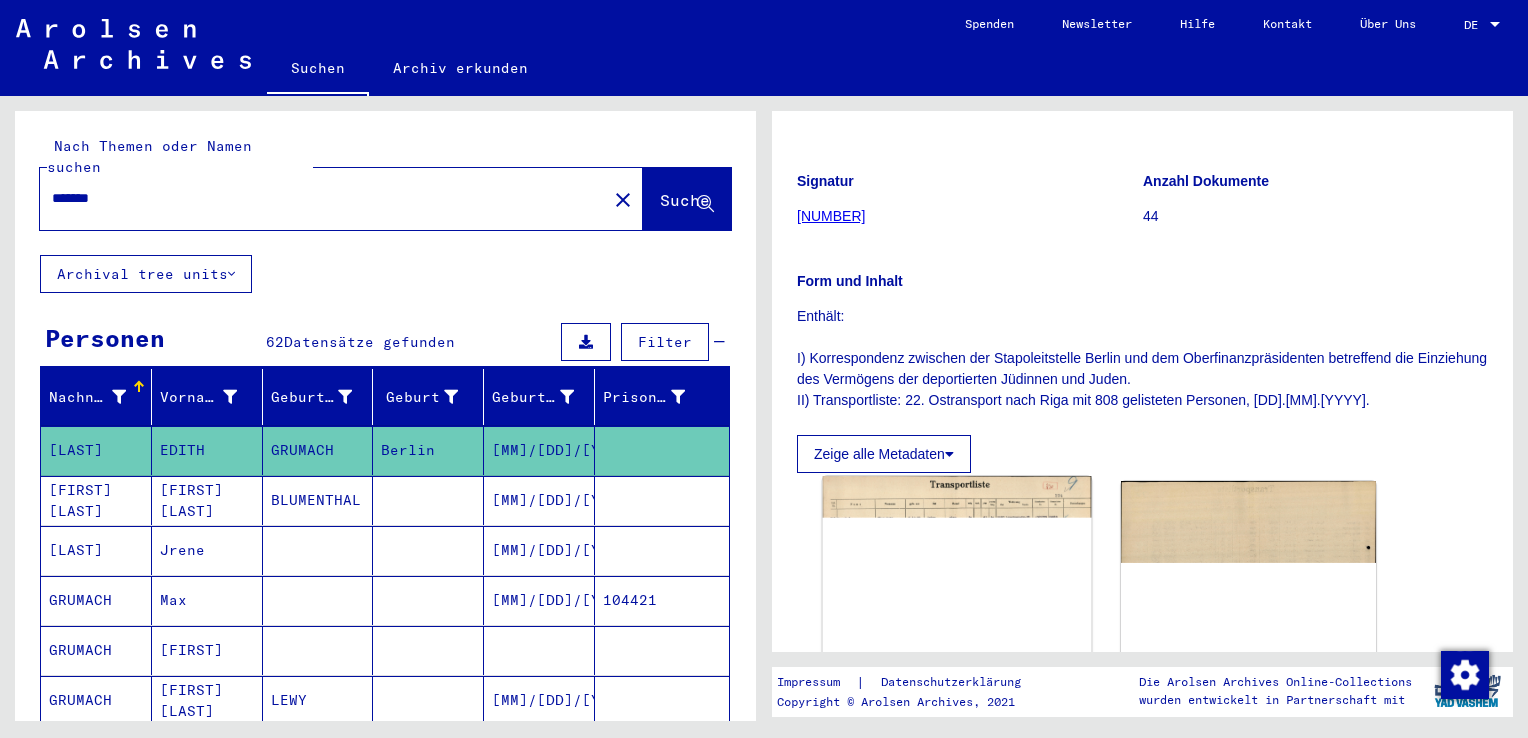 click 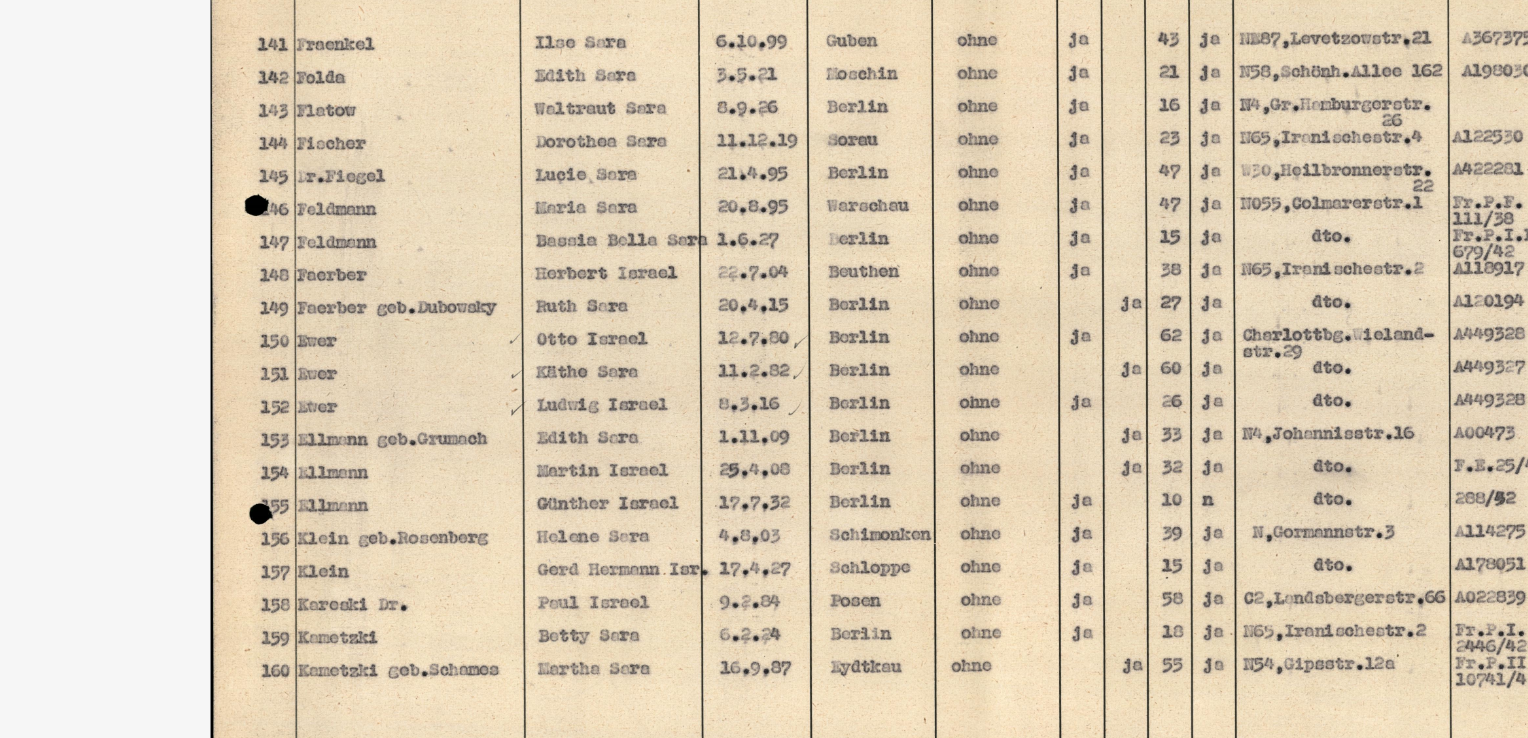 drag, startPoint x: 698, startPoint y: 365, endPoint x: 611, endPoint y: 362, distance: 87.05171 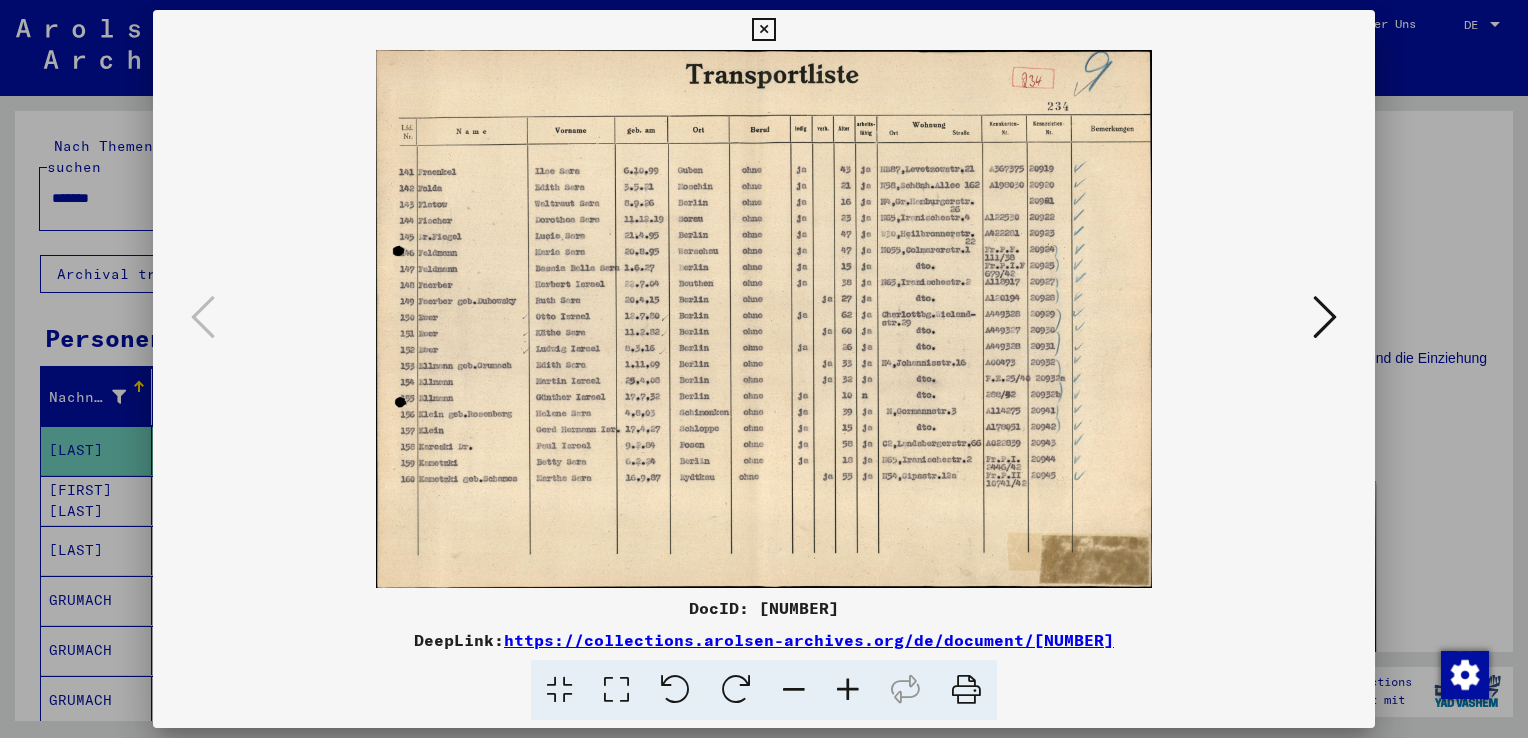 click at bounding box center [763, 30] 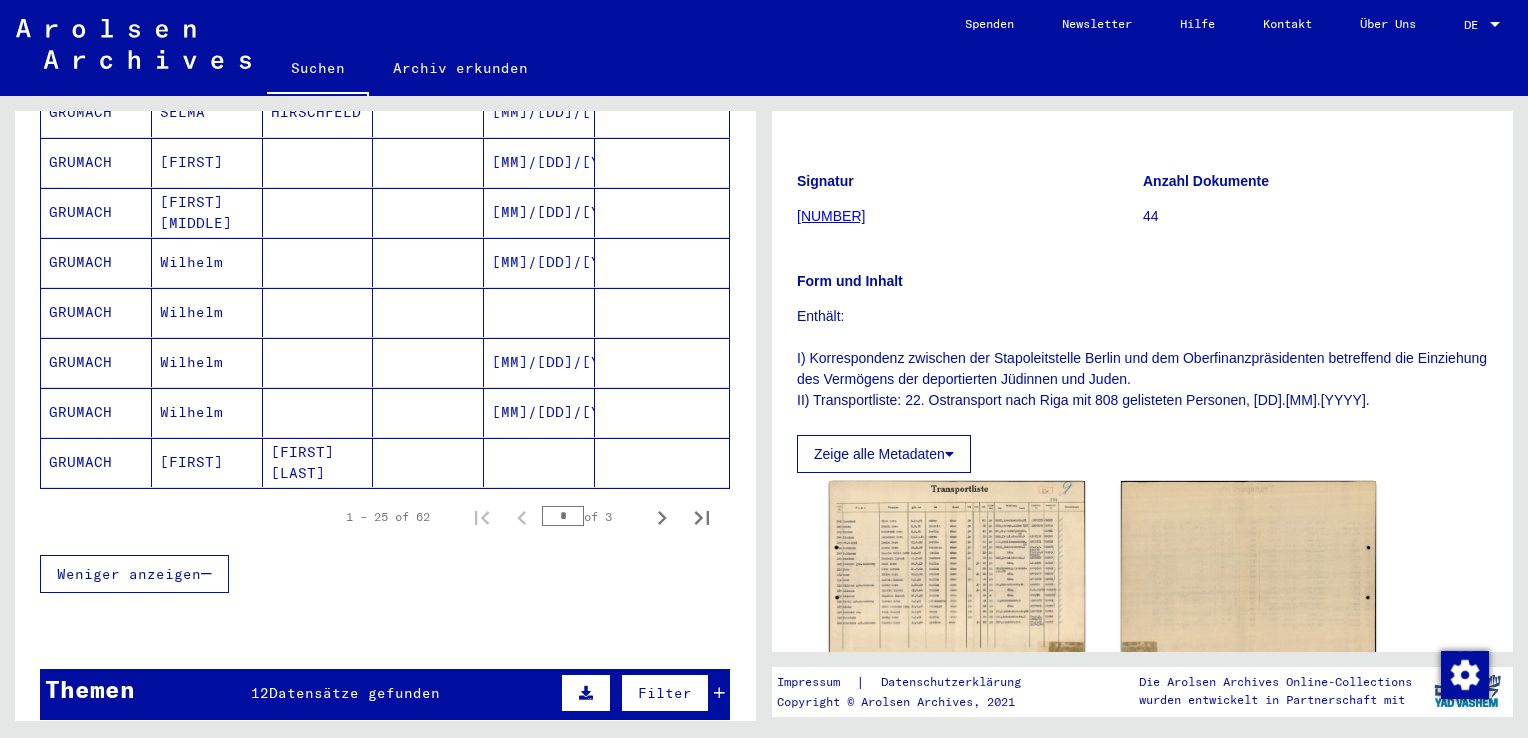 scroll, scrollTop: 1190, scrollLeft: 0, axis: vertical 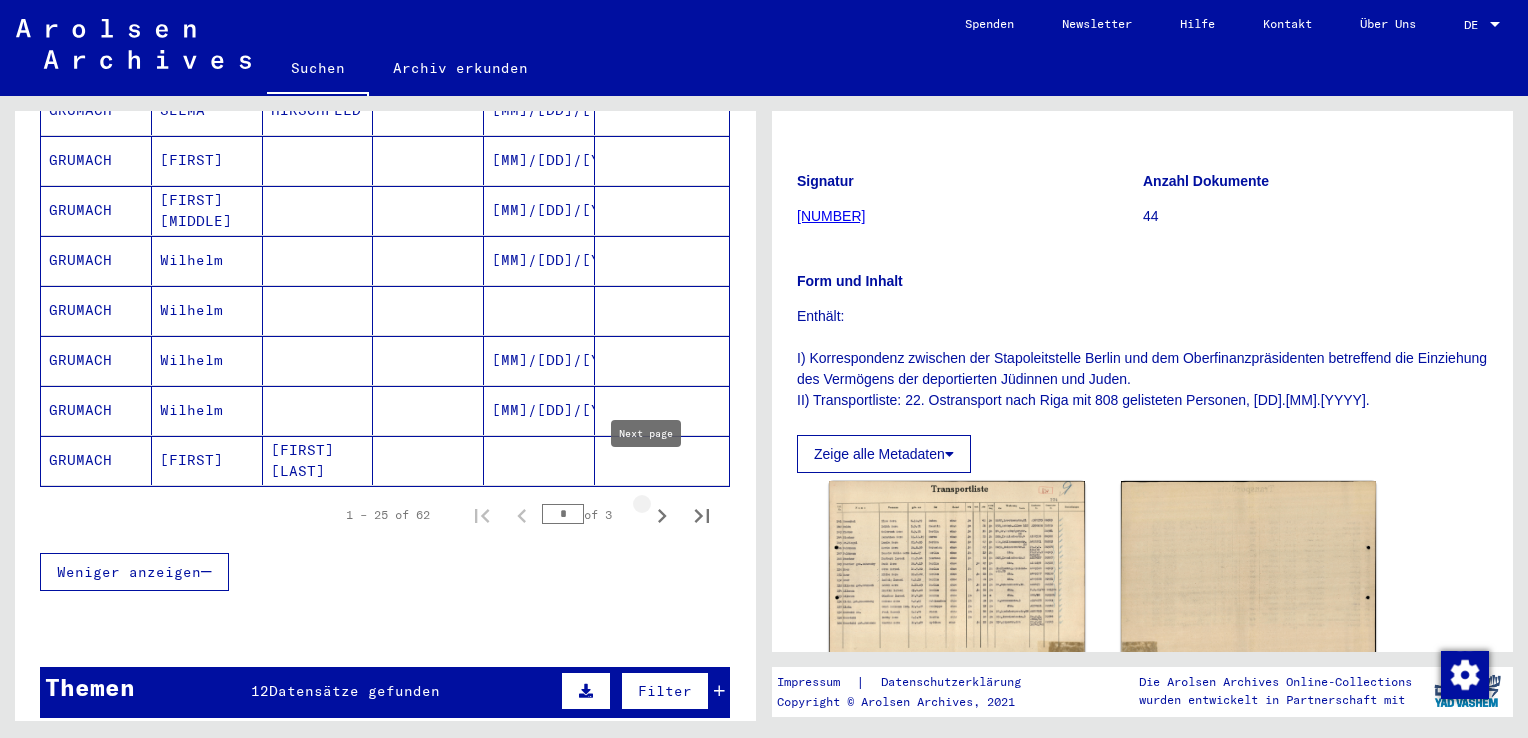 click 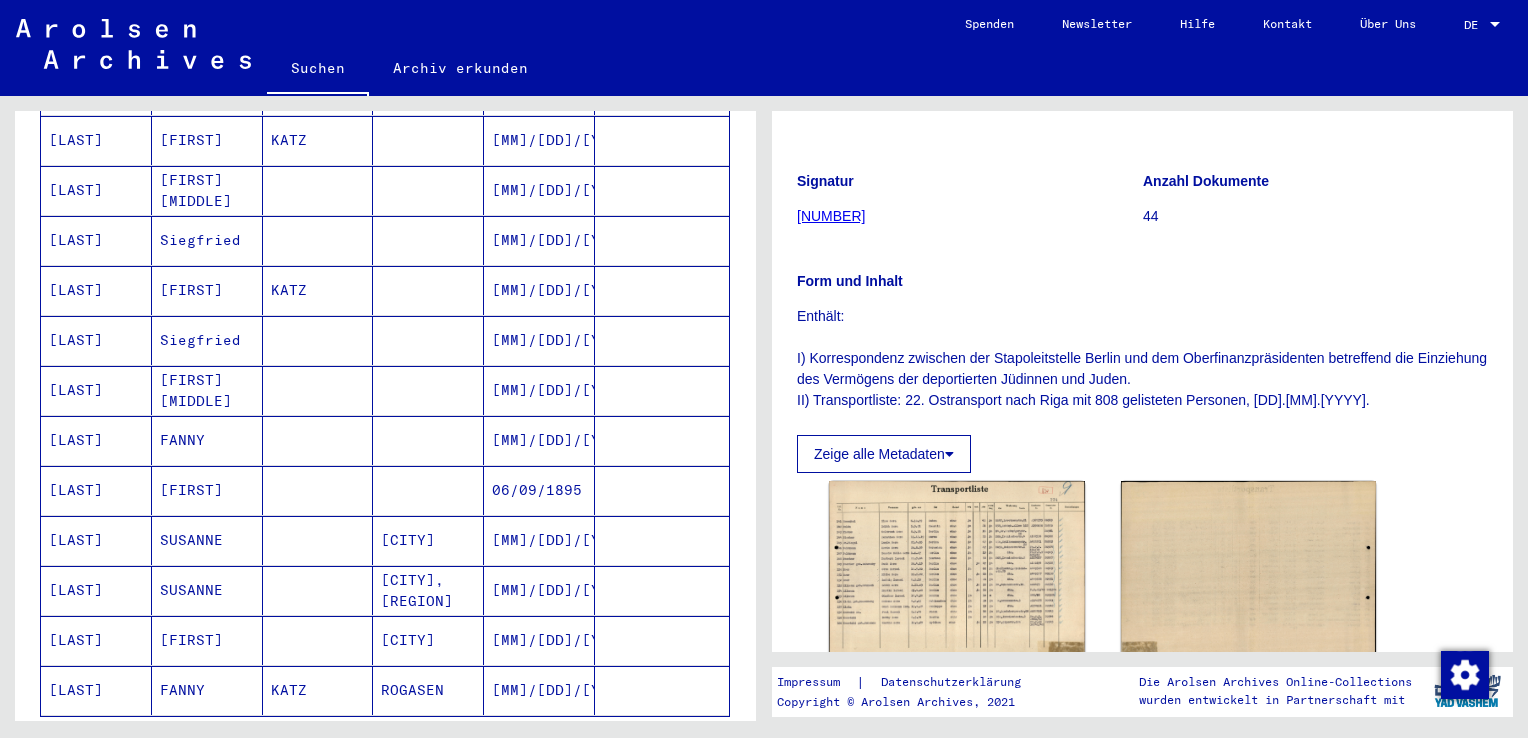 scroll, scrollTop: 1312, scrollLeft: 0, axis: vertical 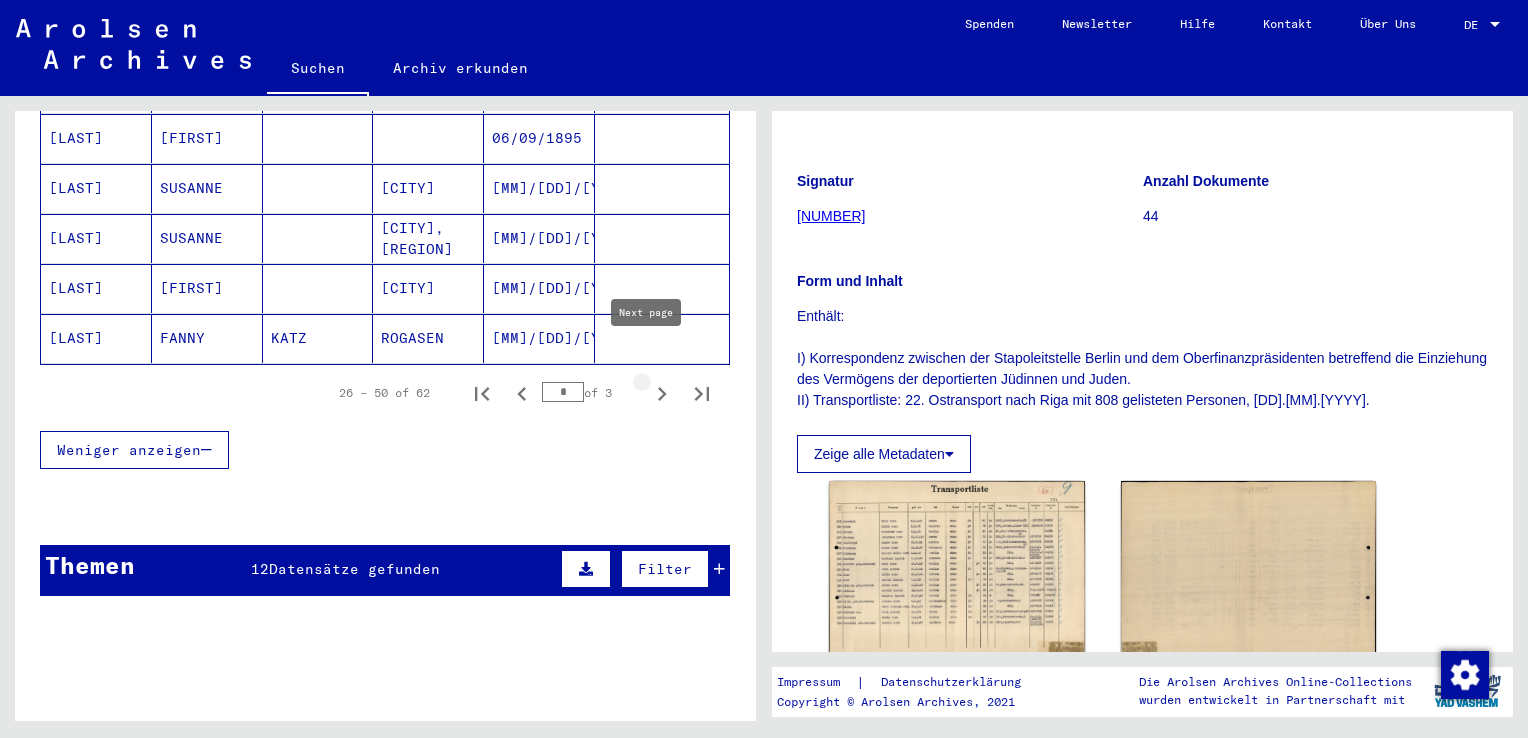 click 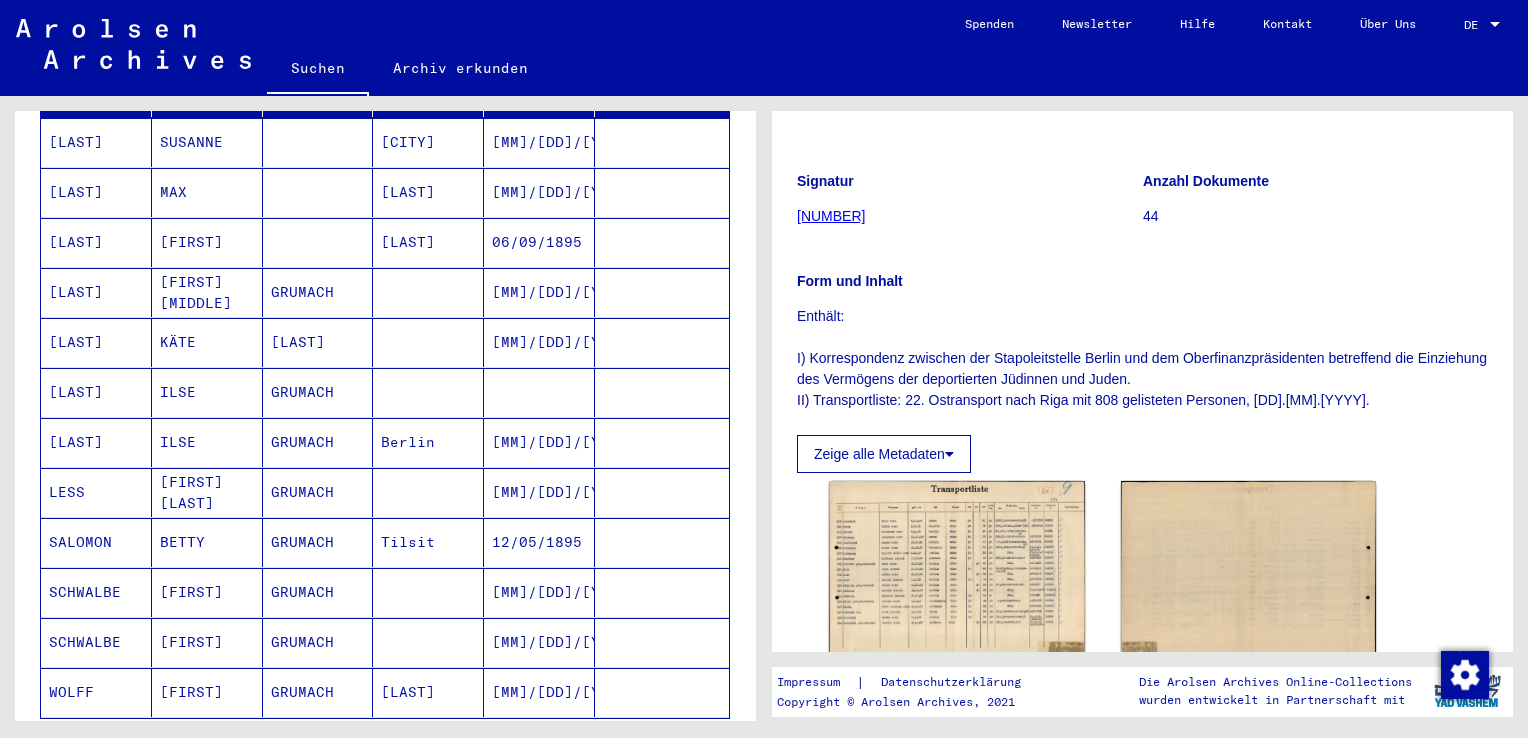 scroll, scrollTop: 307, scrollLeft: 0, axis: vertical 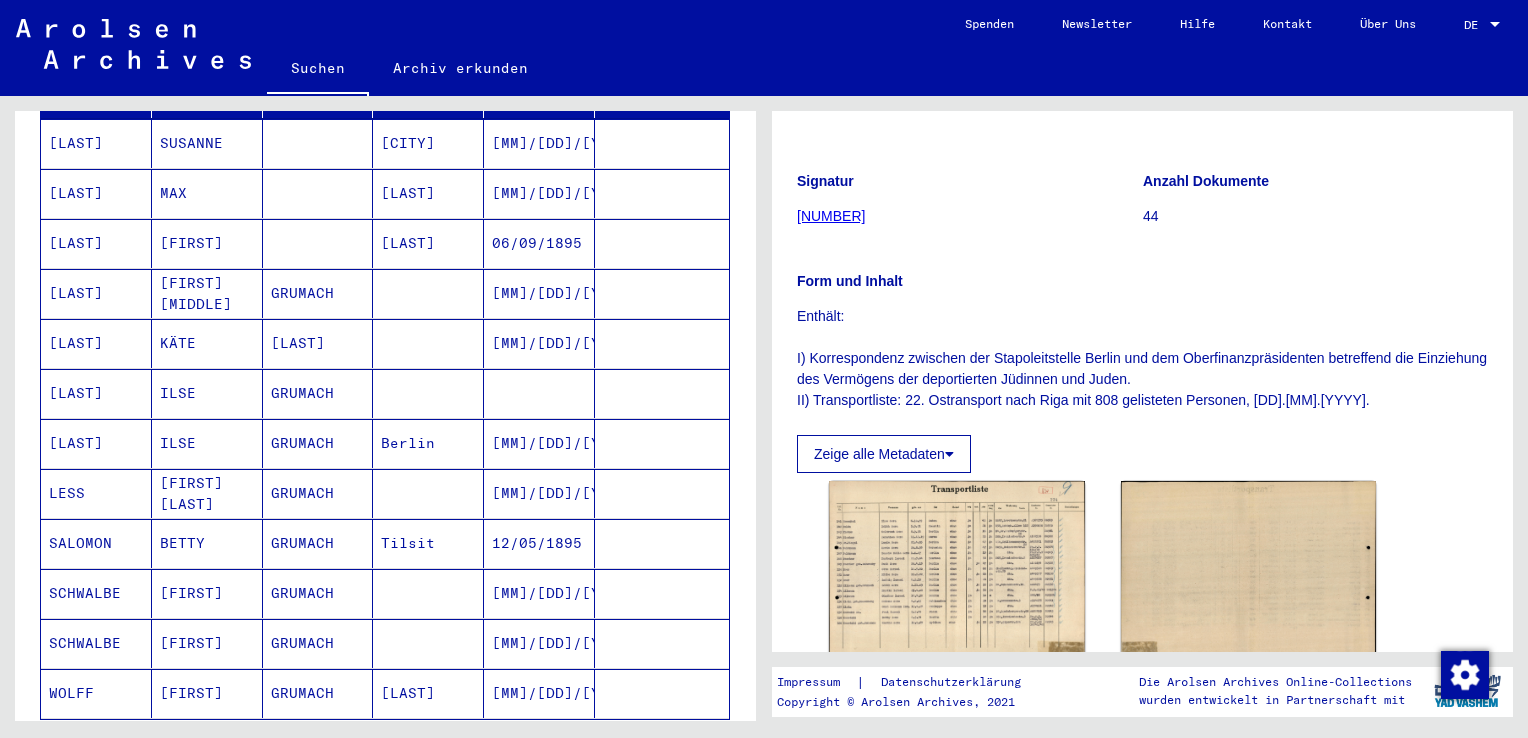 click on "SCHWALBE" at bounding box center (96, 693) 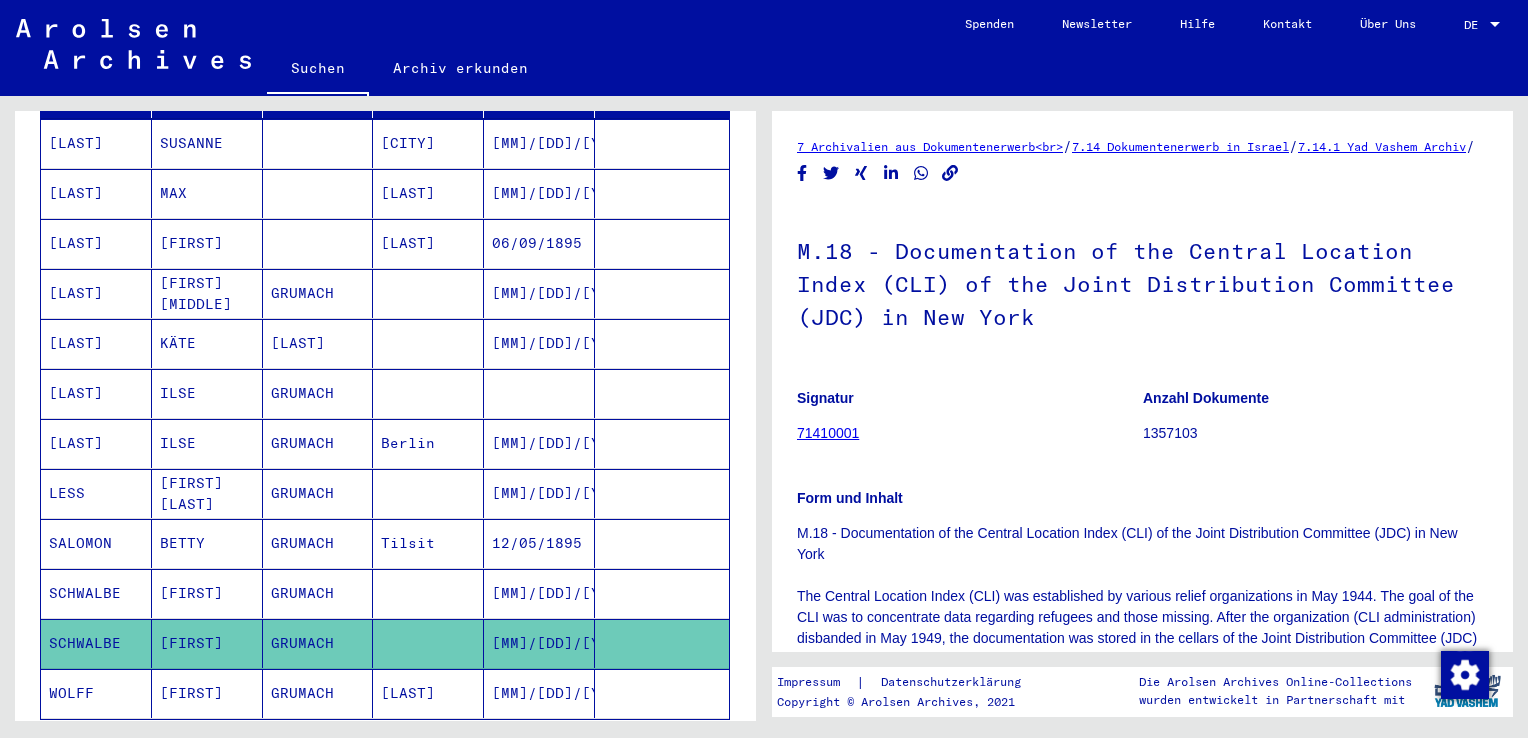 scroll, scrollTop: 0, scrollLeft: 0, axis: both 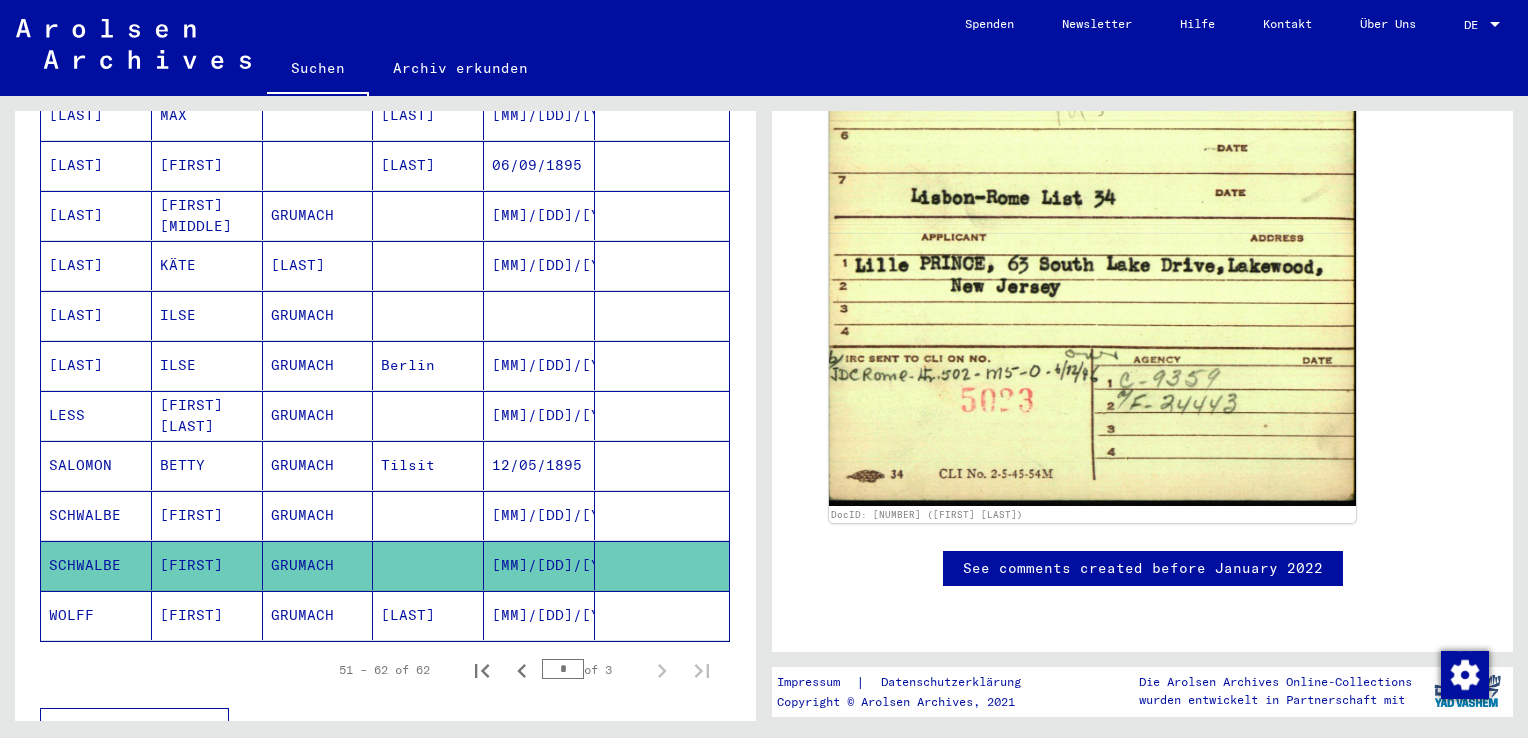 click on "[FIRST]" at bounding box center (207, 565) 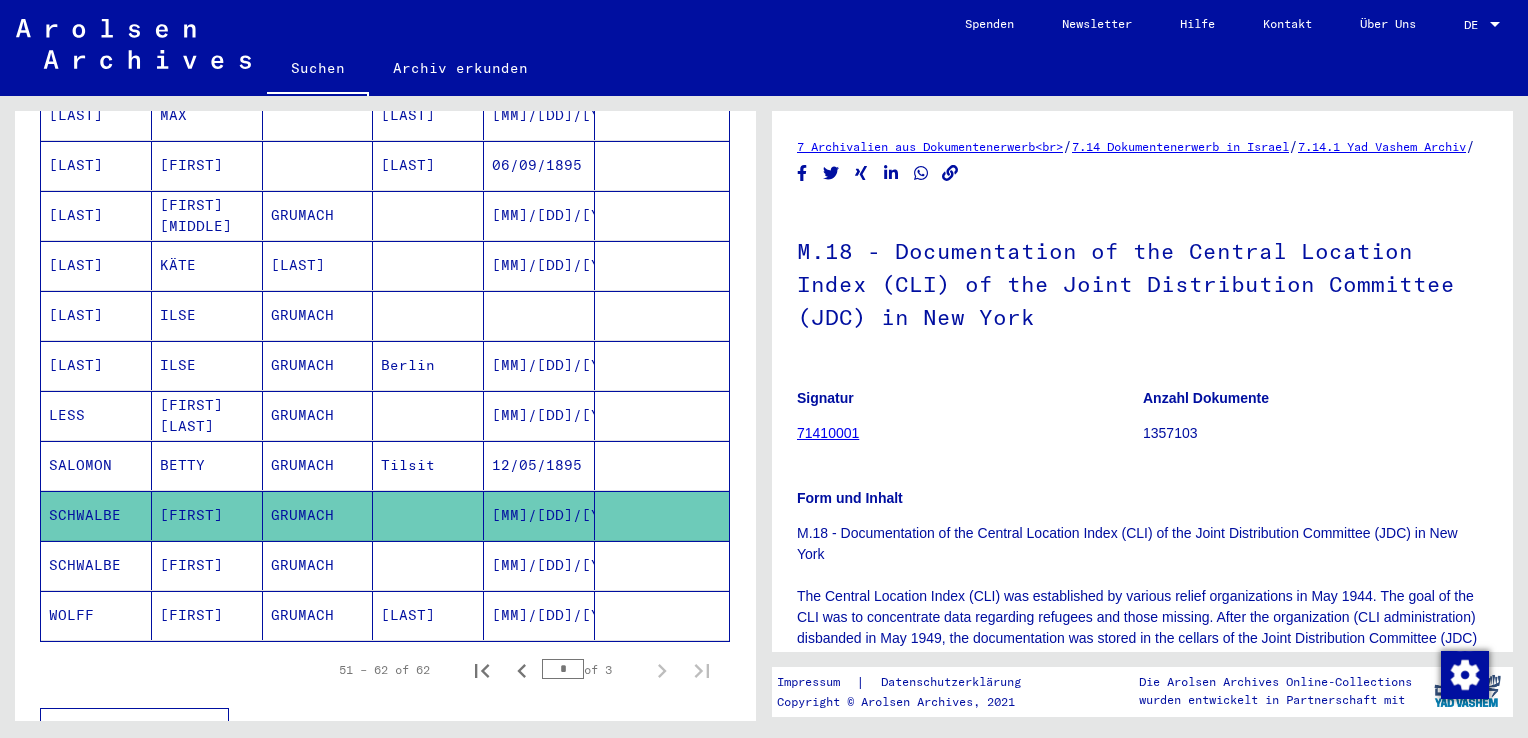 scroll, scrollTop: 0, scrollLeft: 0, axis: both 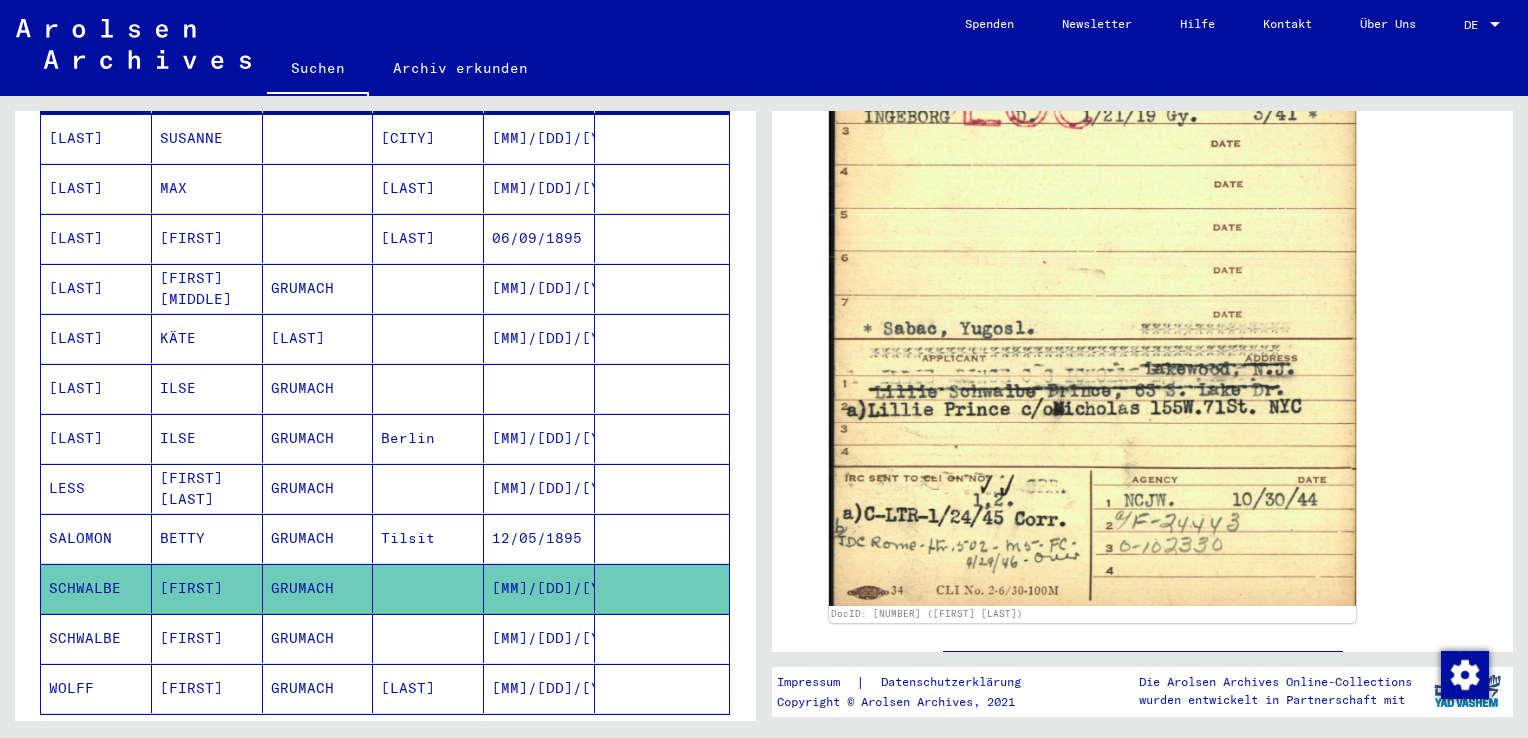 click on "[FIRST] [MIDDLE]" at bounding box center [207, 338] 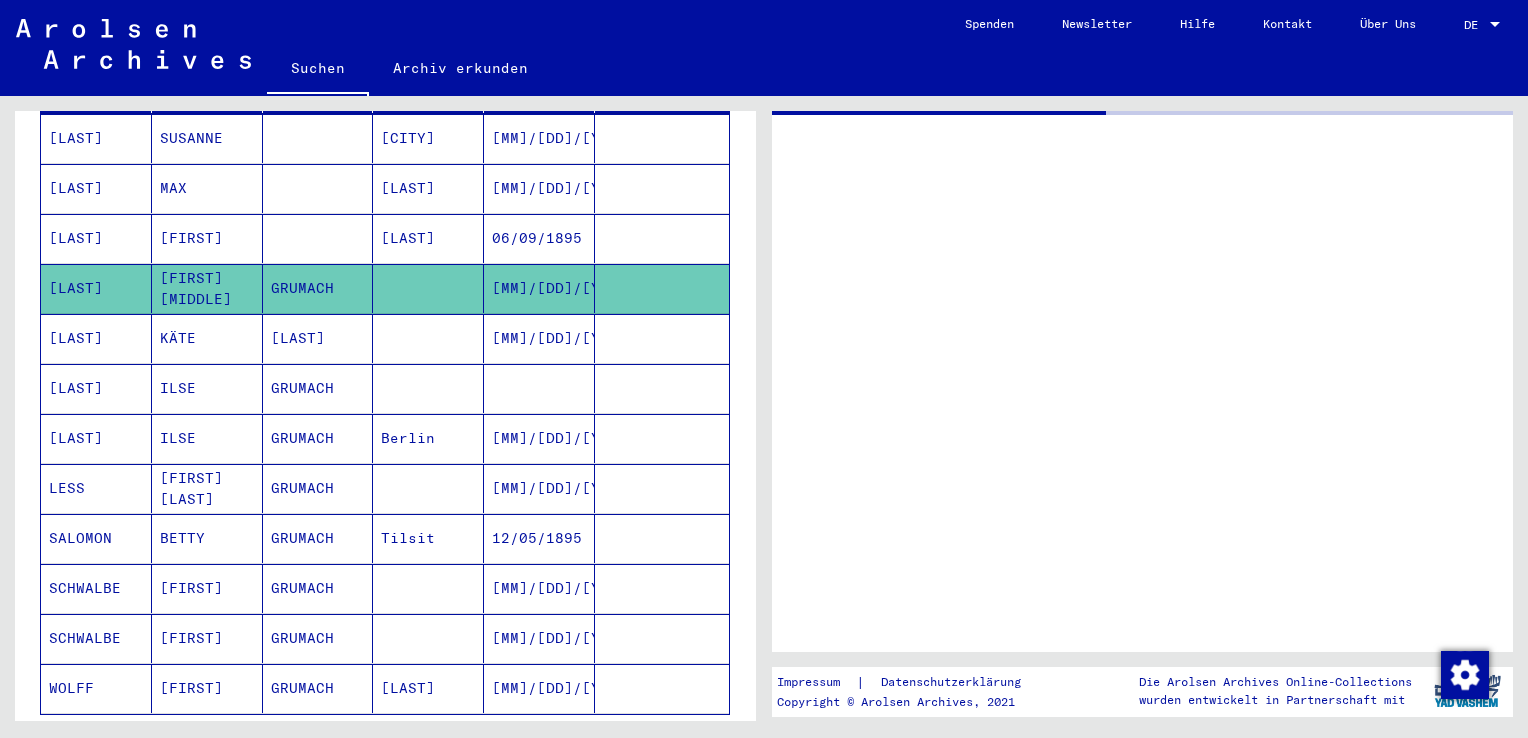 scroll, scrollTop: 0, scrollLeft: 0, axis: both 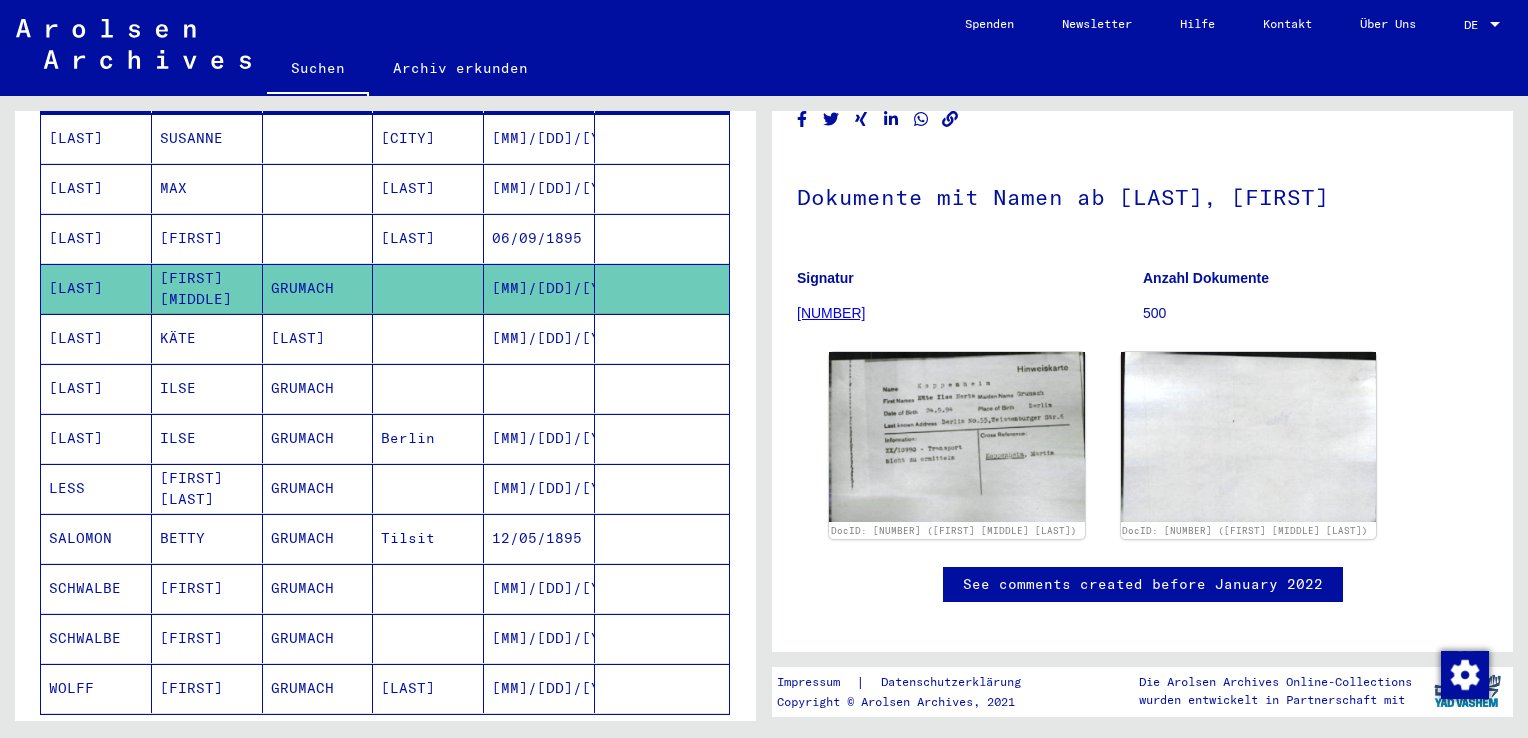 click on "KÄTE" at bounding box center (207, 388) 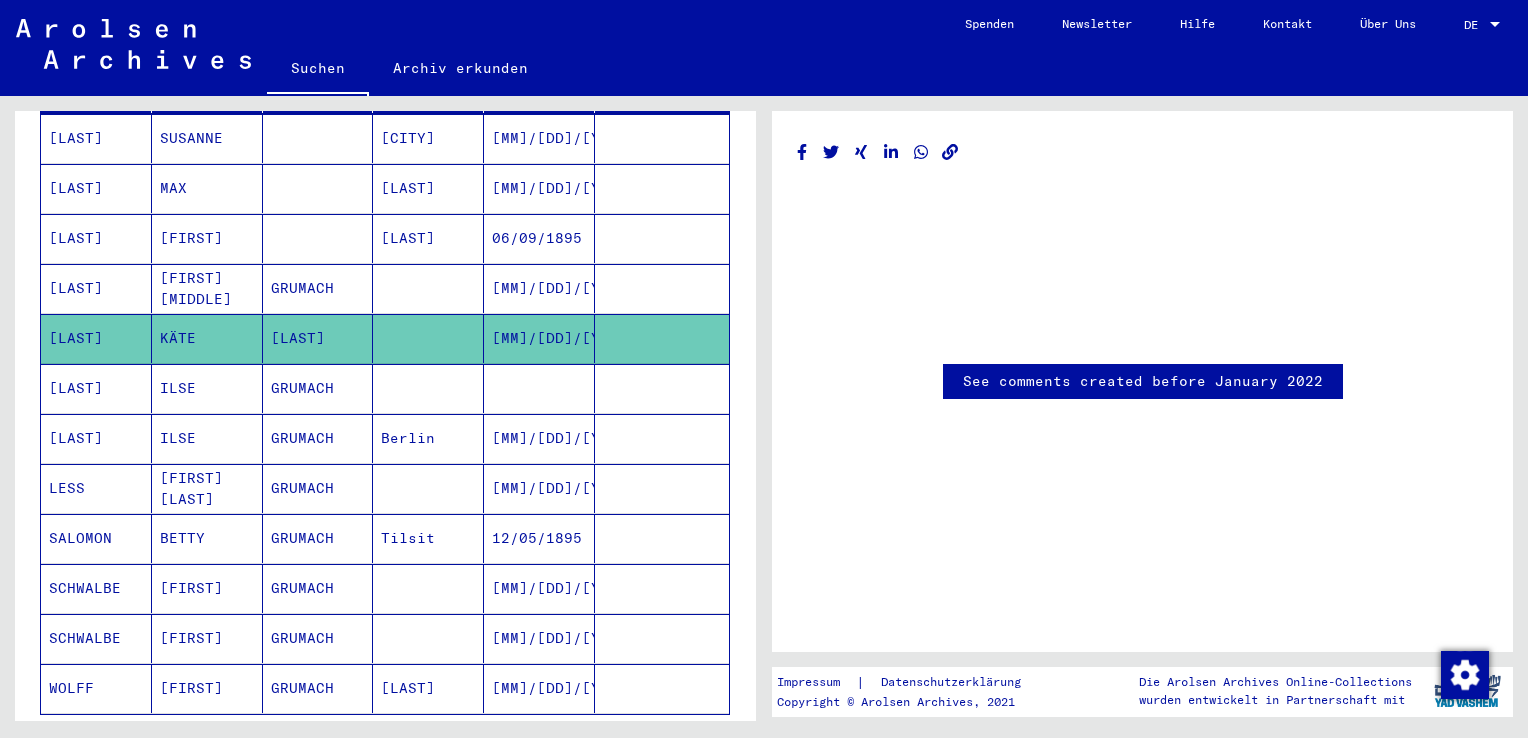 scroll, scrollTop: 292, scrollLeft: 0, axis: vertical 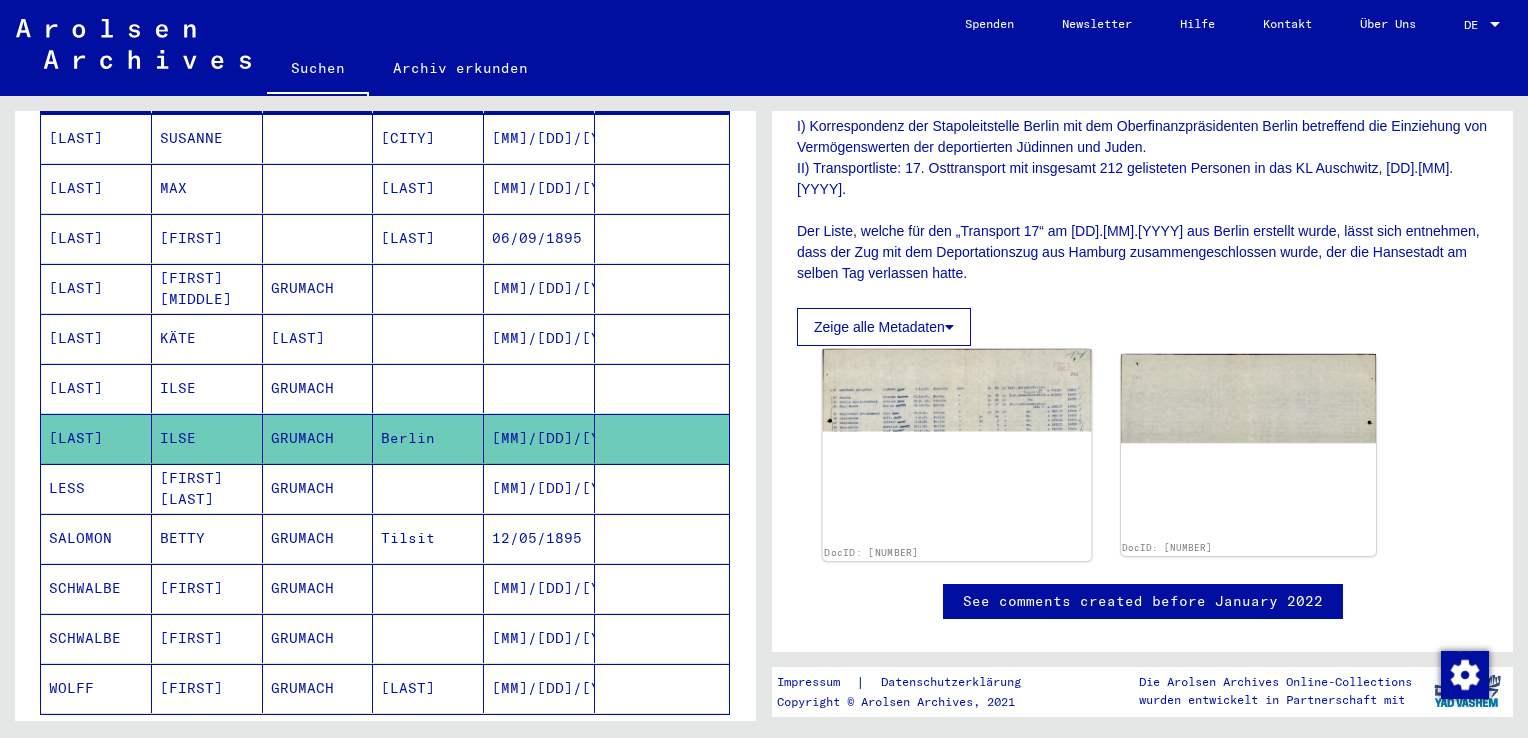 click 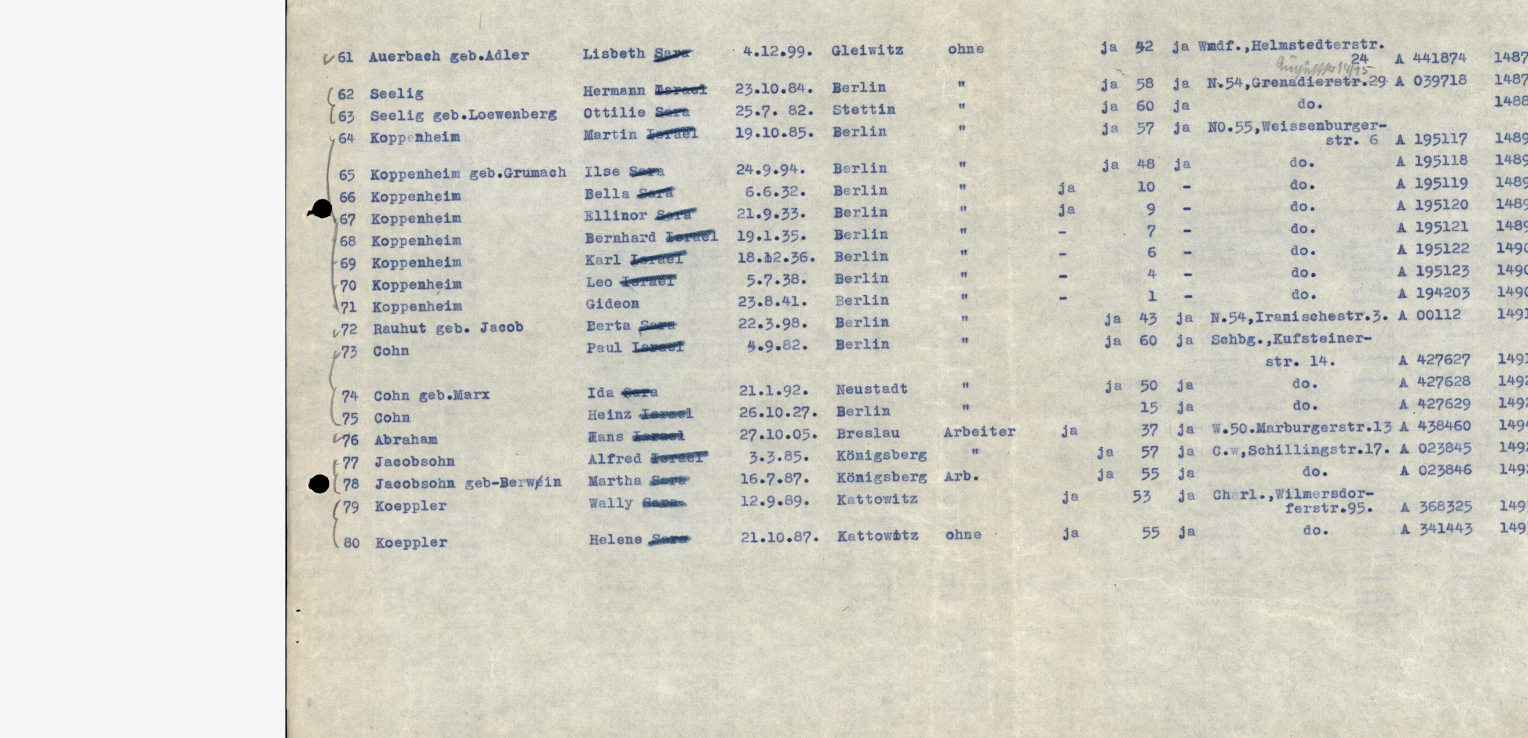 drag, startPoint x: 745, startPoint y: 256, endPoint x: 625, endPoint y: 274, distance: 121.34249 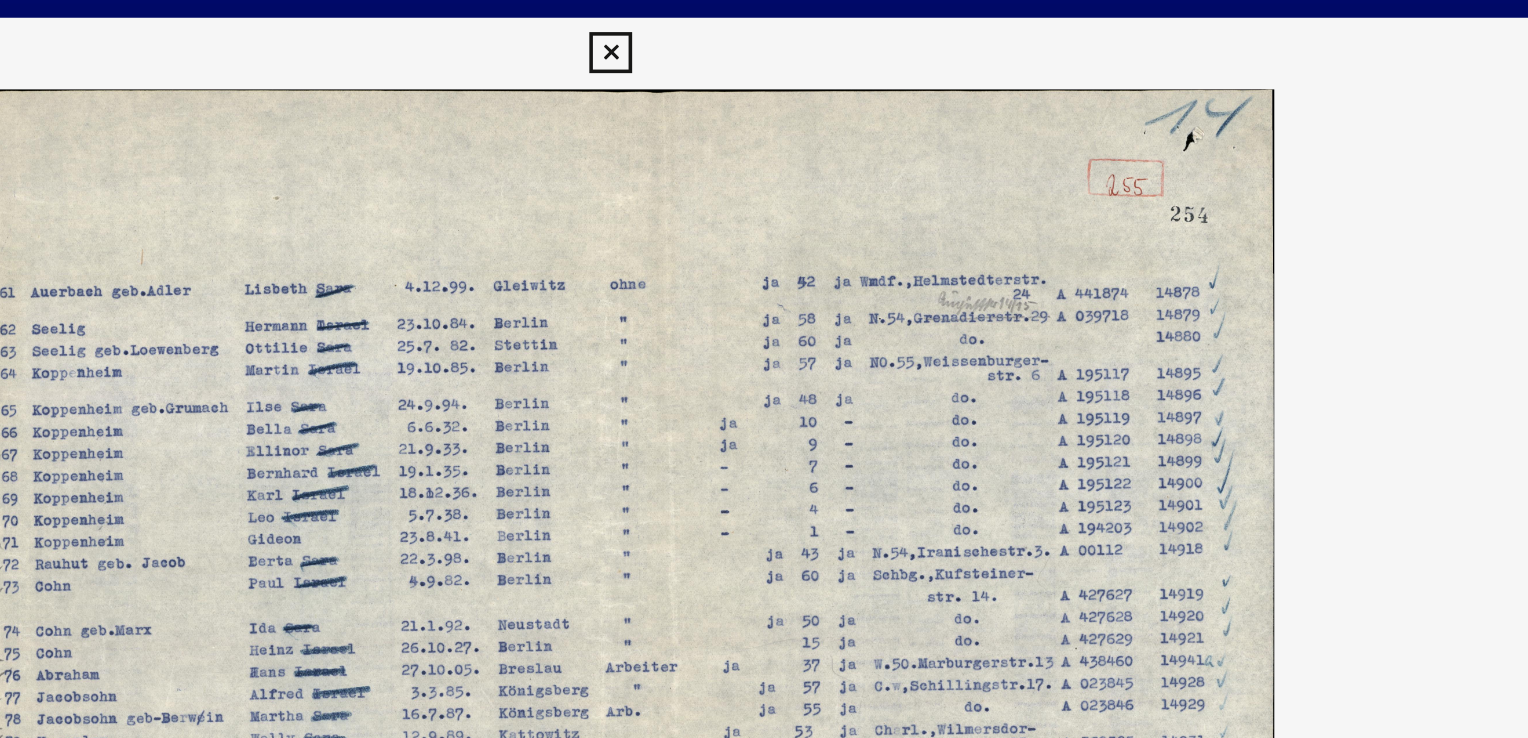 click at bounding box center [763, 30] 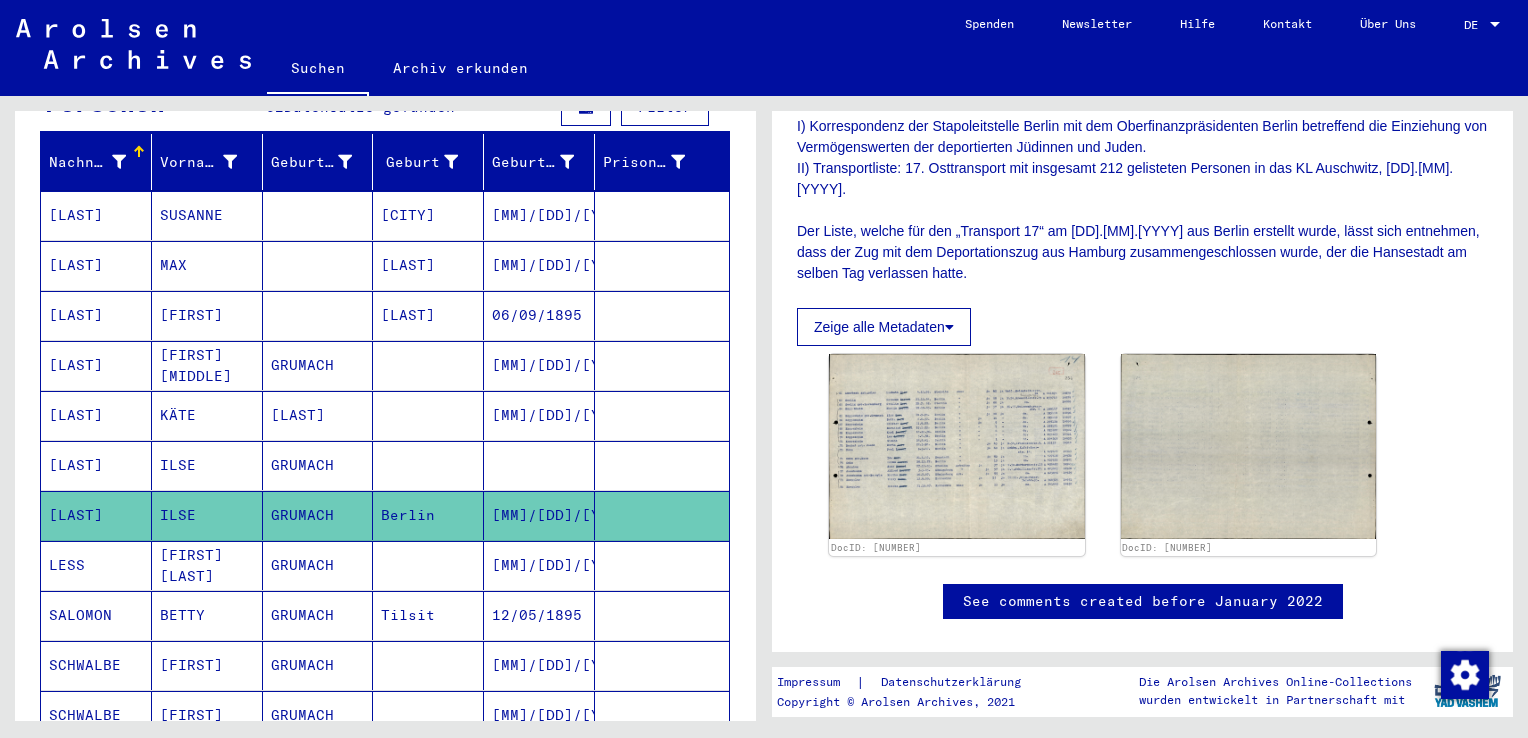 scroll, scrollTop: 351, scrollLeft: 0, axis: vertical 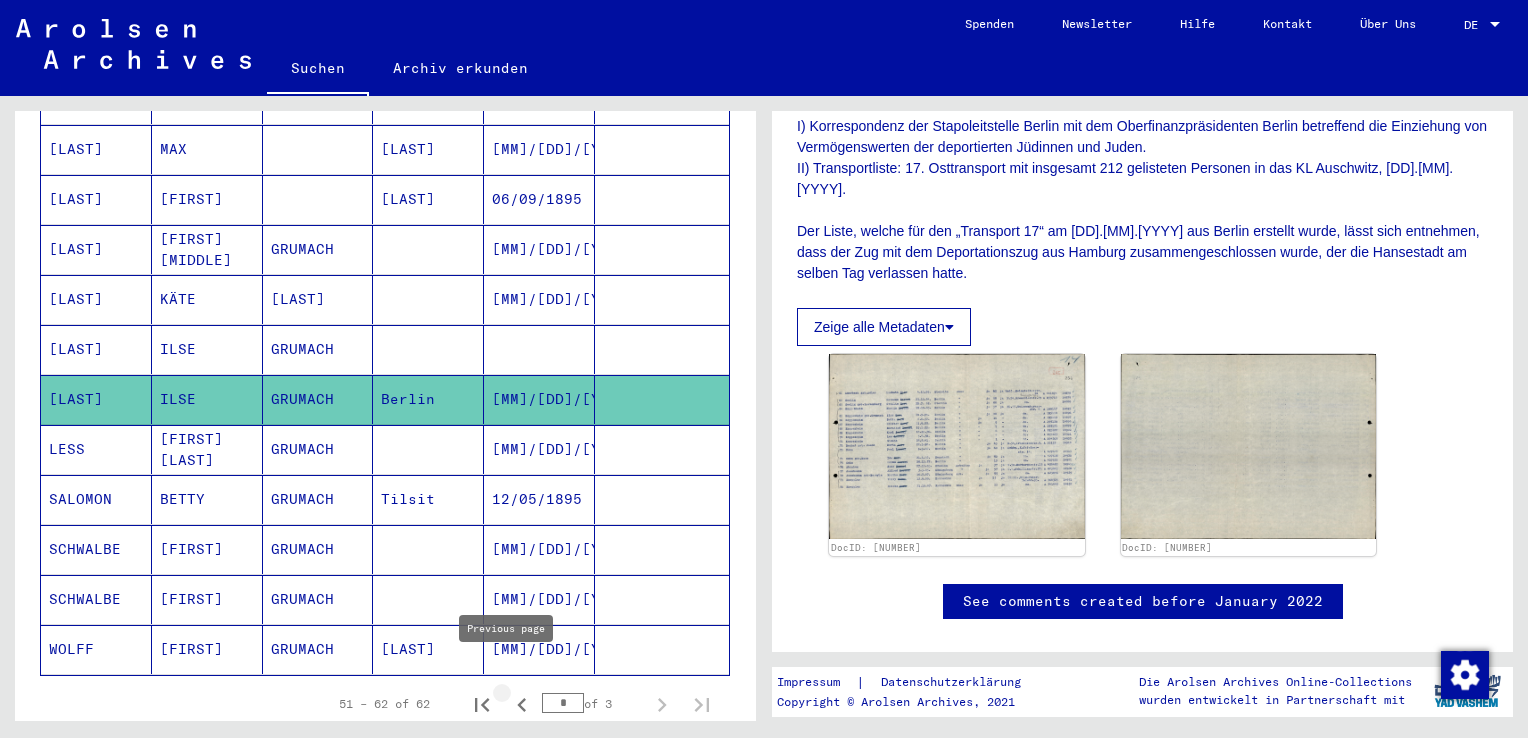 click 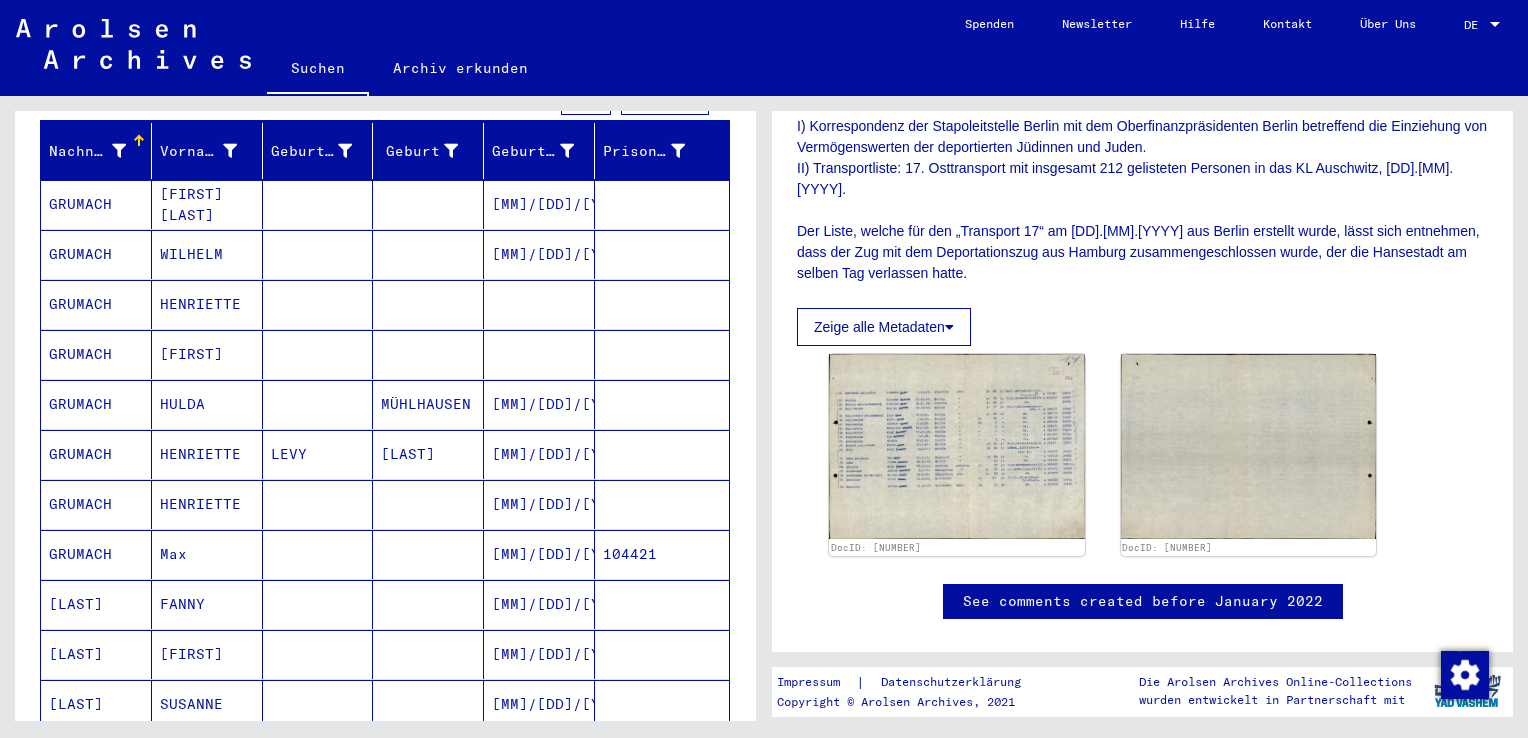 scroll, scrollTop: 243, scrollLeft: 0, axis: vertical 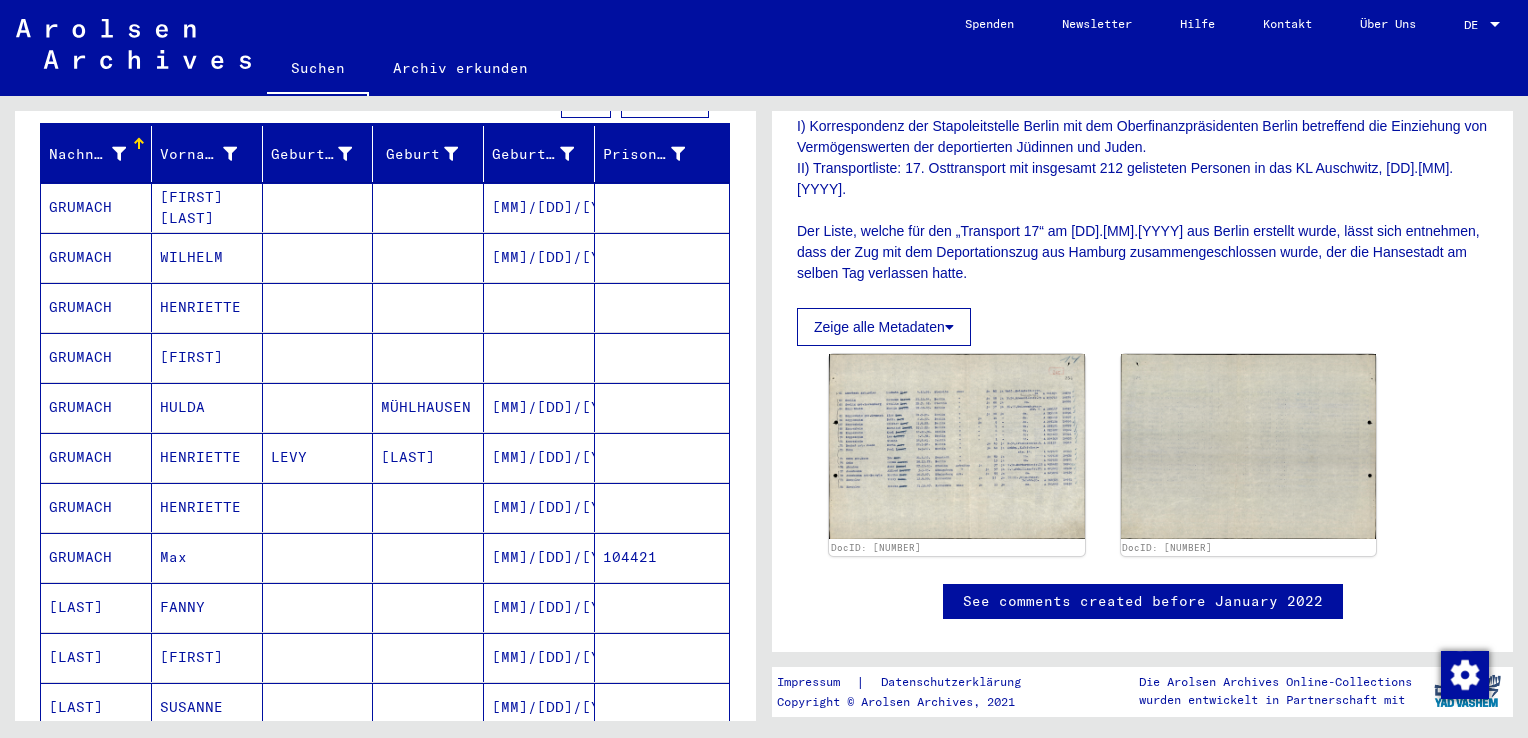 click on "GRUMACH" at bounding box center [96, 307] 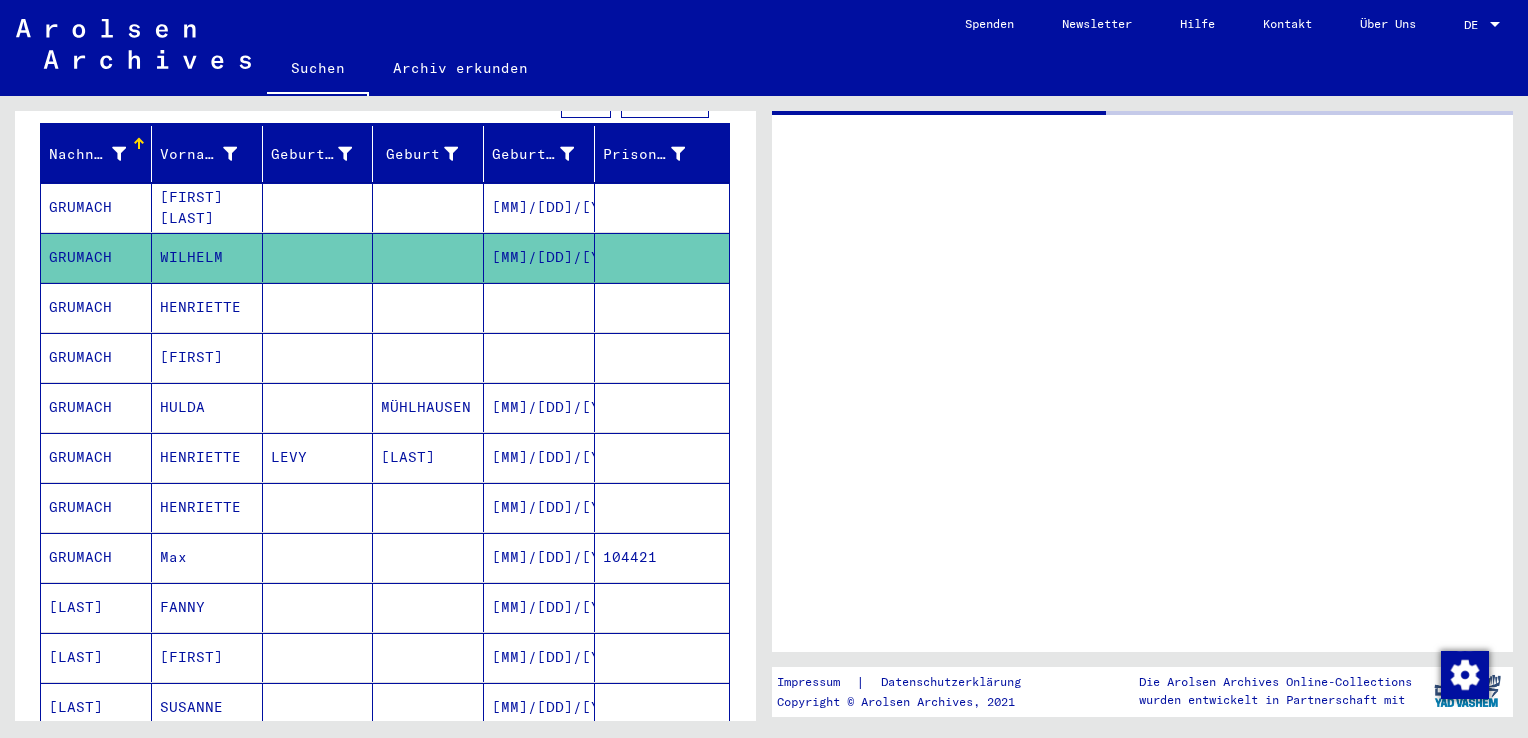 scroll, scrollTop: 0, scrollLeft: 0, axis: both 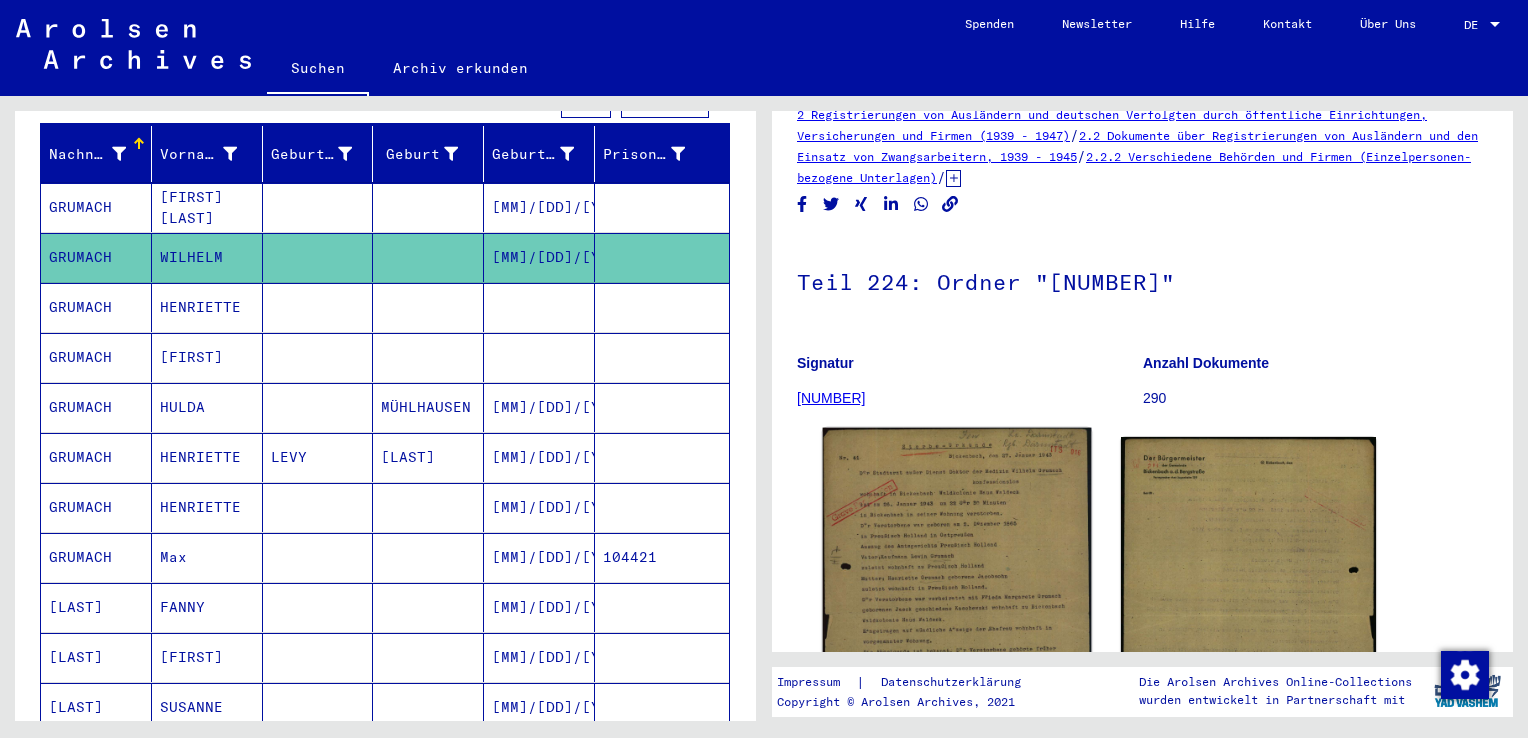 click 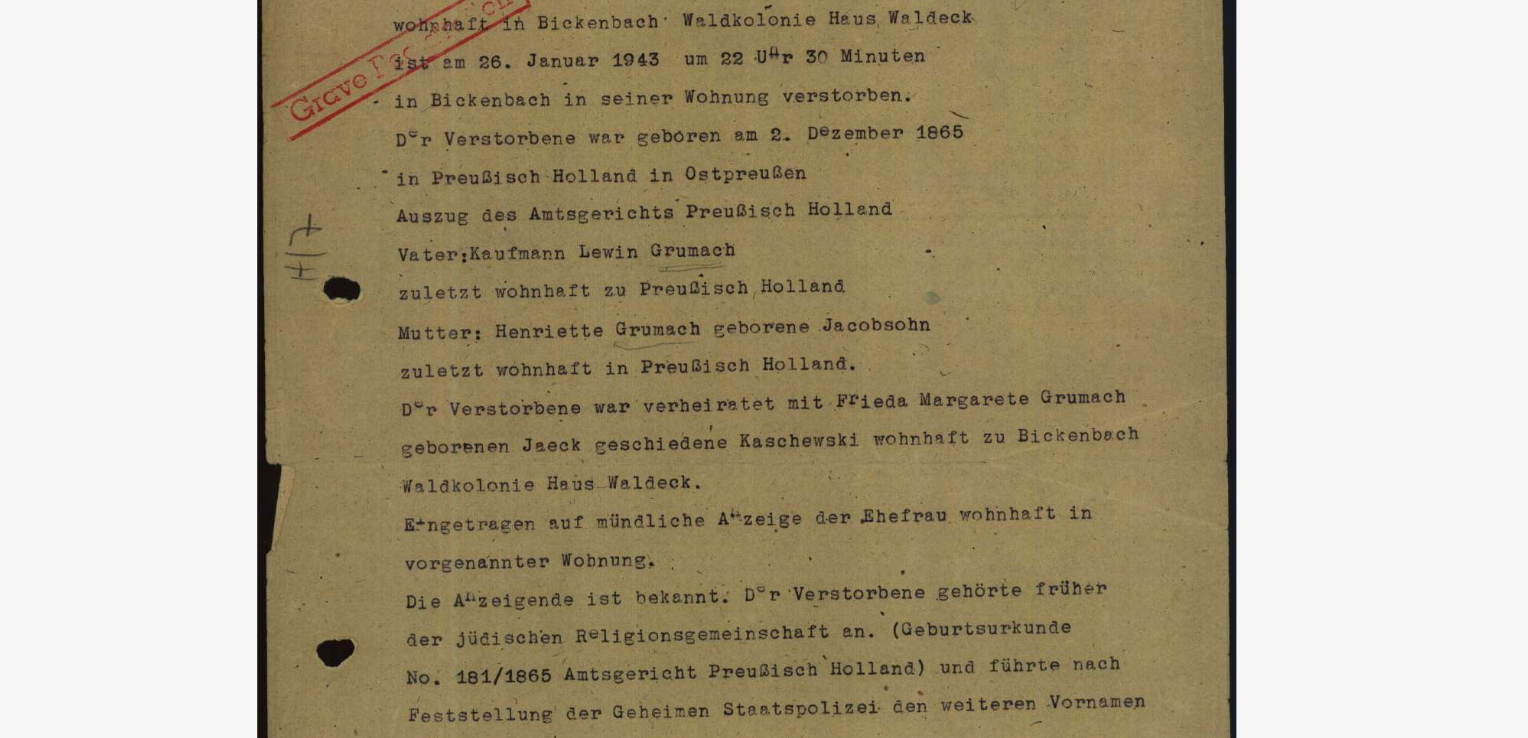 drag, startPoint x: 816, startPoint y: 220, endPoint x: 831, endPoint y: 286, distance: 67.68308 